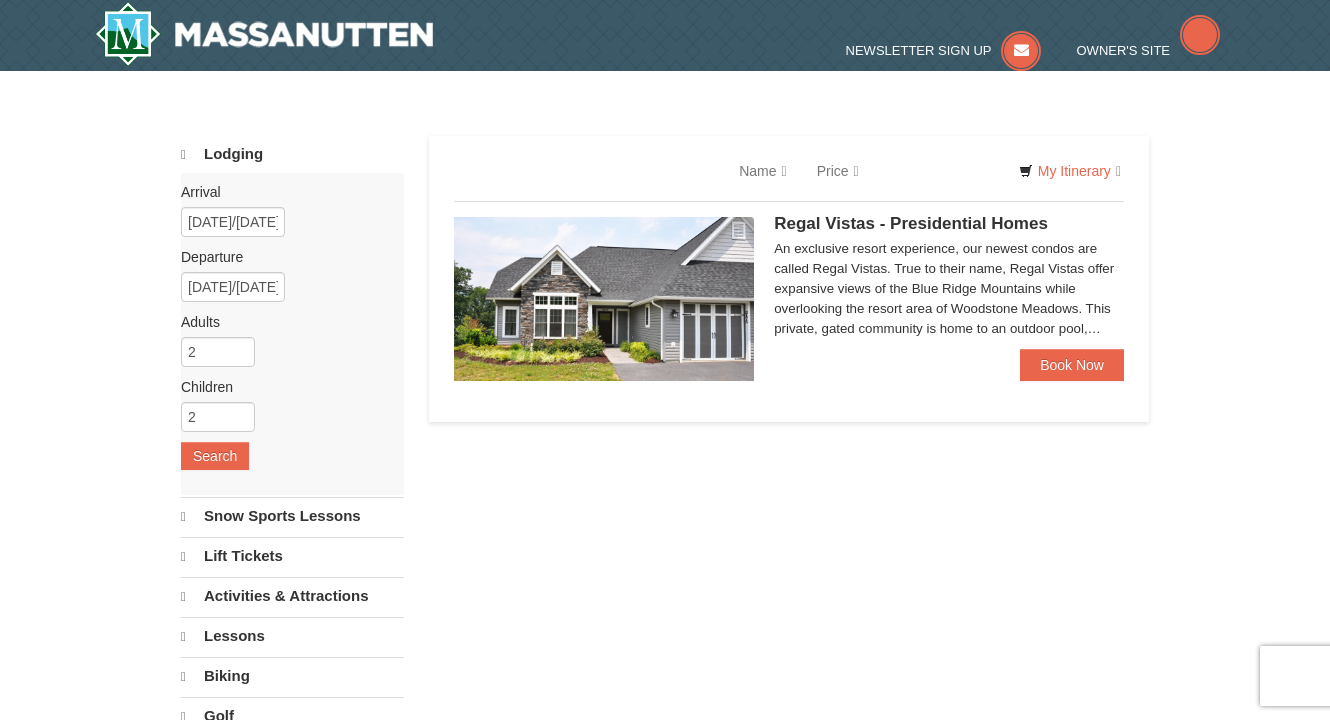 scroll, scrollTop: 0, scrollLeft: 0, axis: both 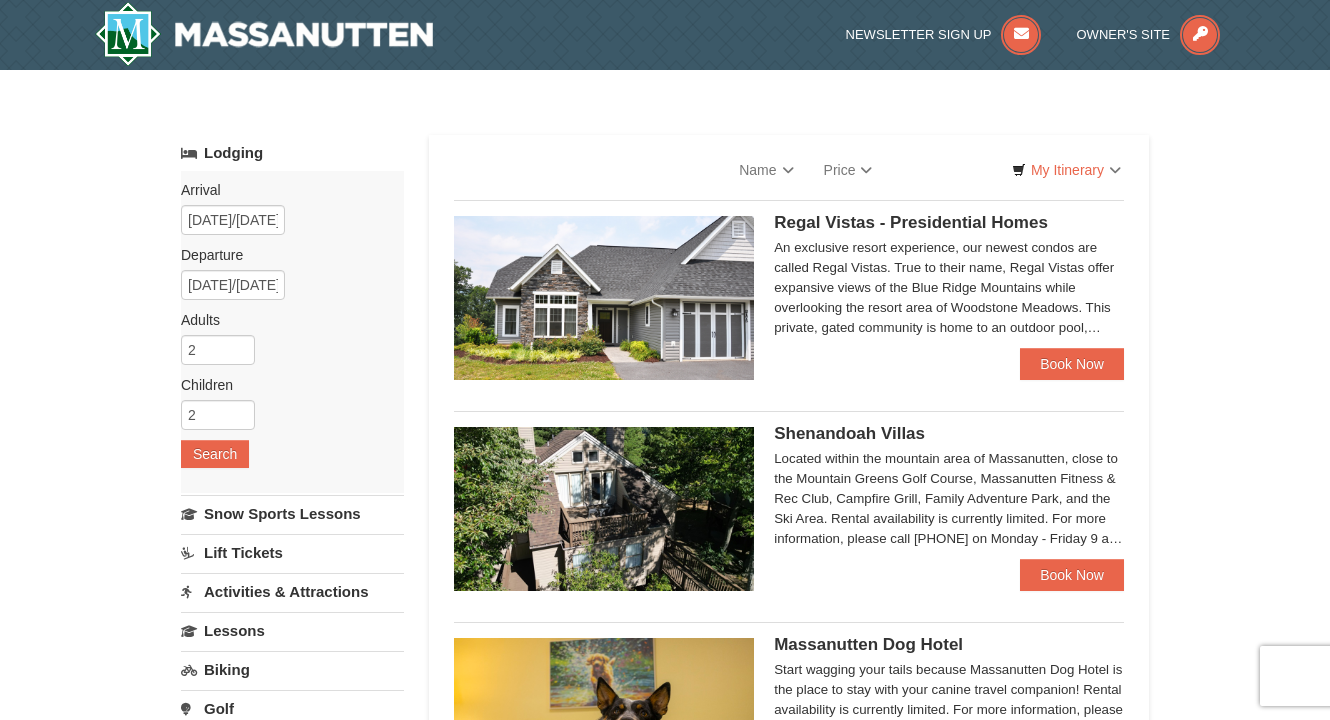 select on "8" 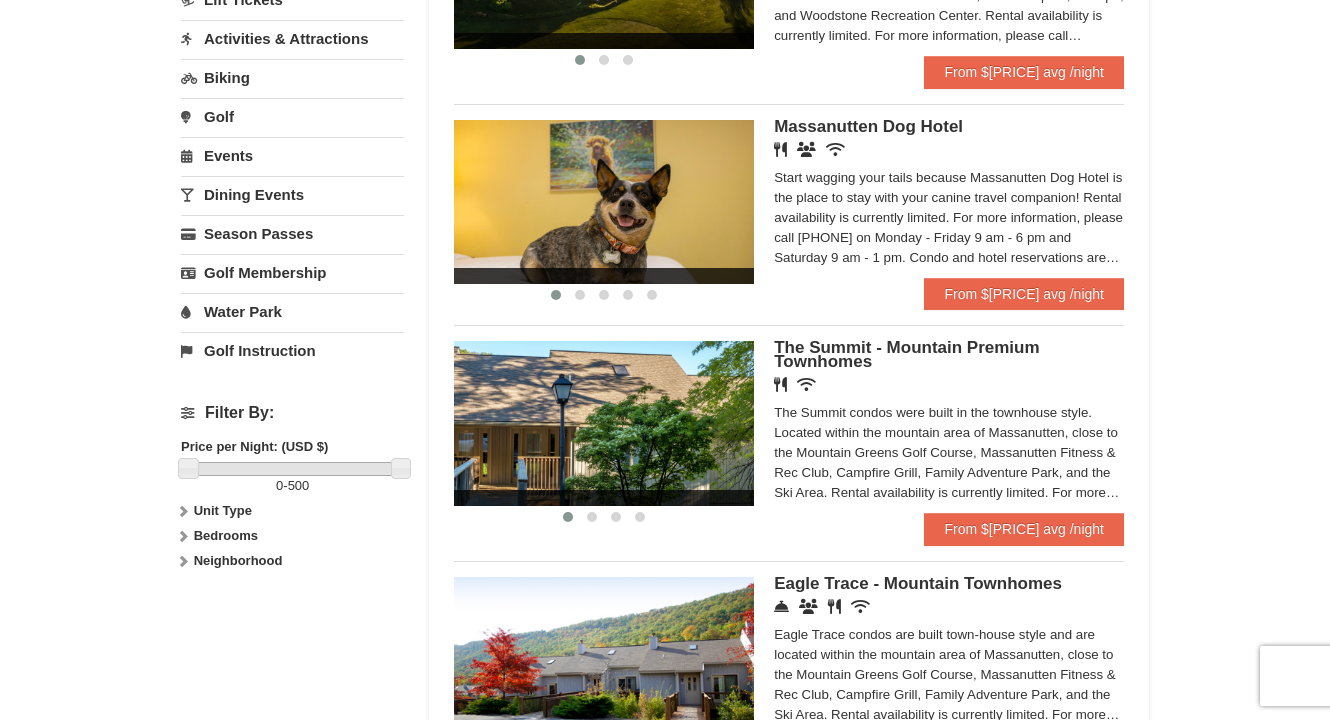 scroll, scrollTop: 554, scrollLeft: 0, axis: vertical 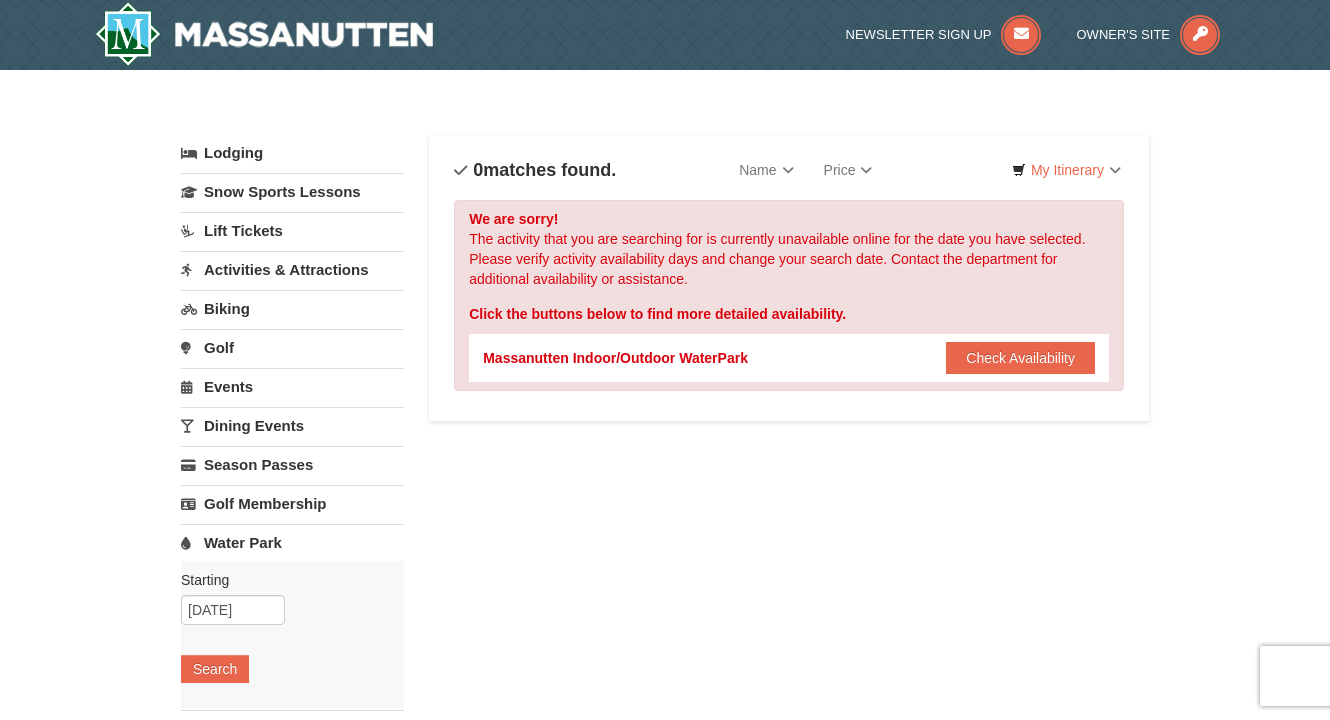 click on "Water Park" at bounding box center [292, 542] 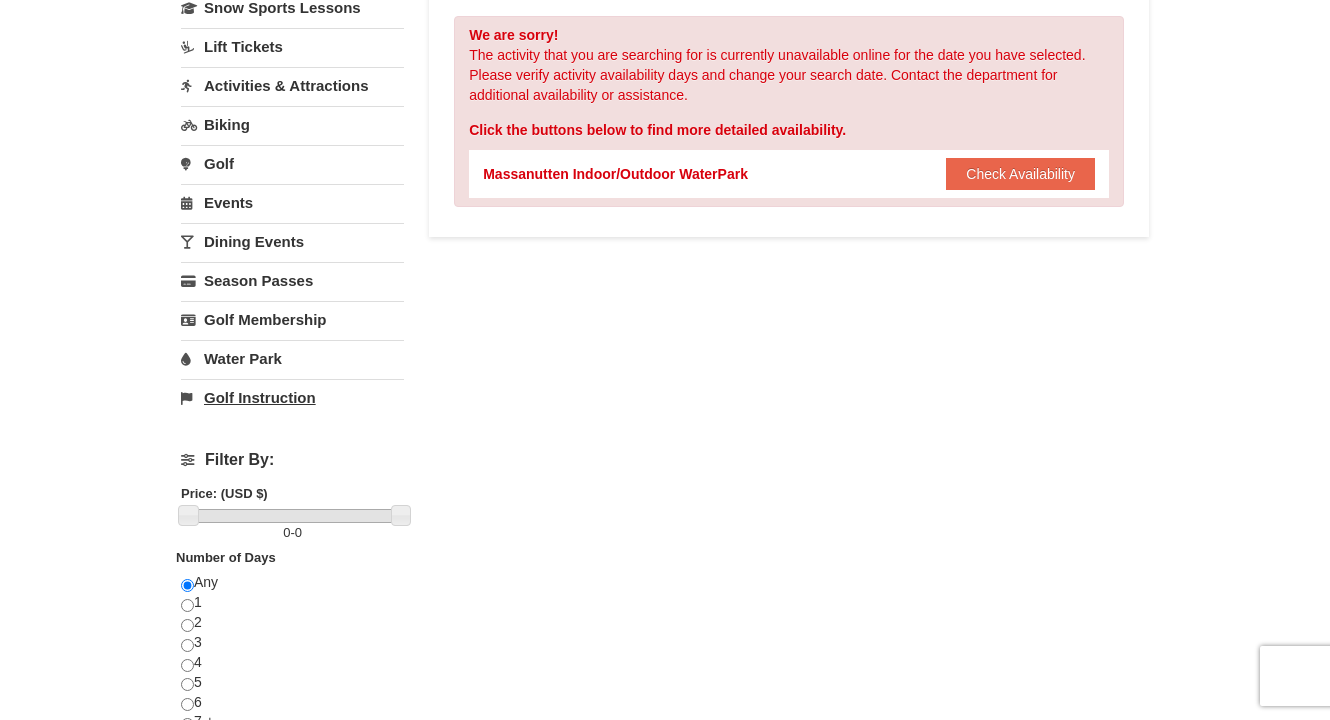 scroll, scrollTop: 0, scrollLeft: 0, axis: both 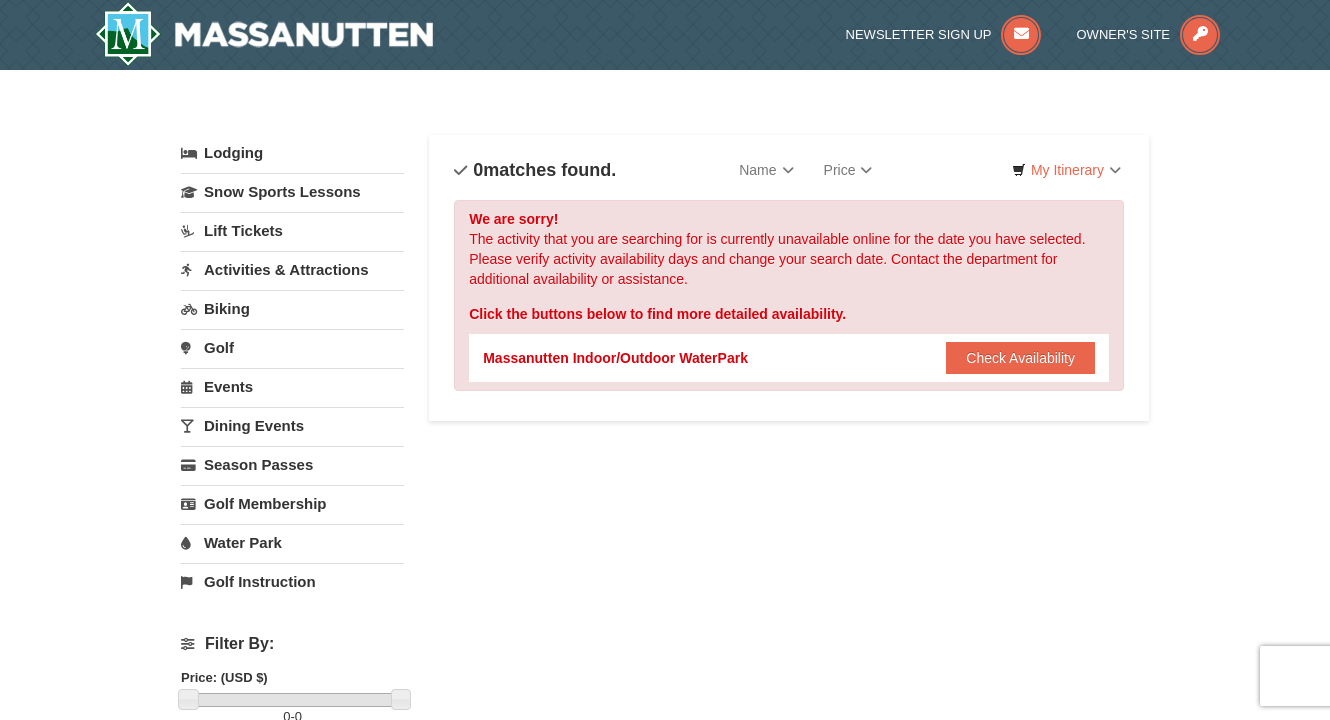 click on "Activities & Attractions" at bounding box center [292, 269] 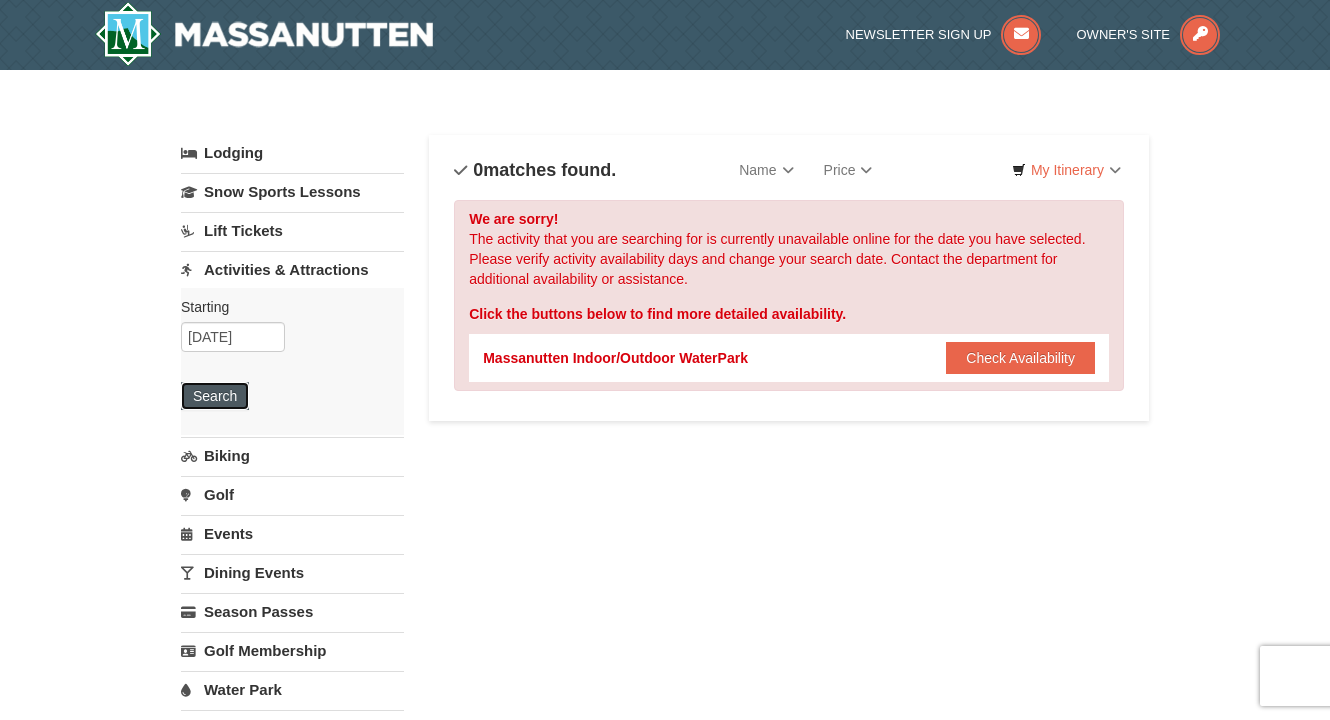 click on "Search" at bounding box center [215, 396] 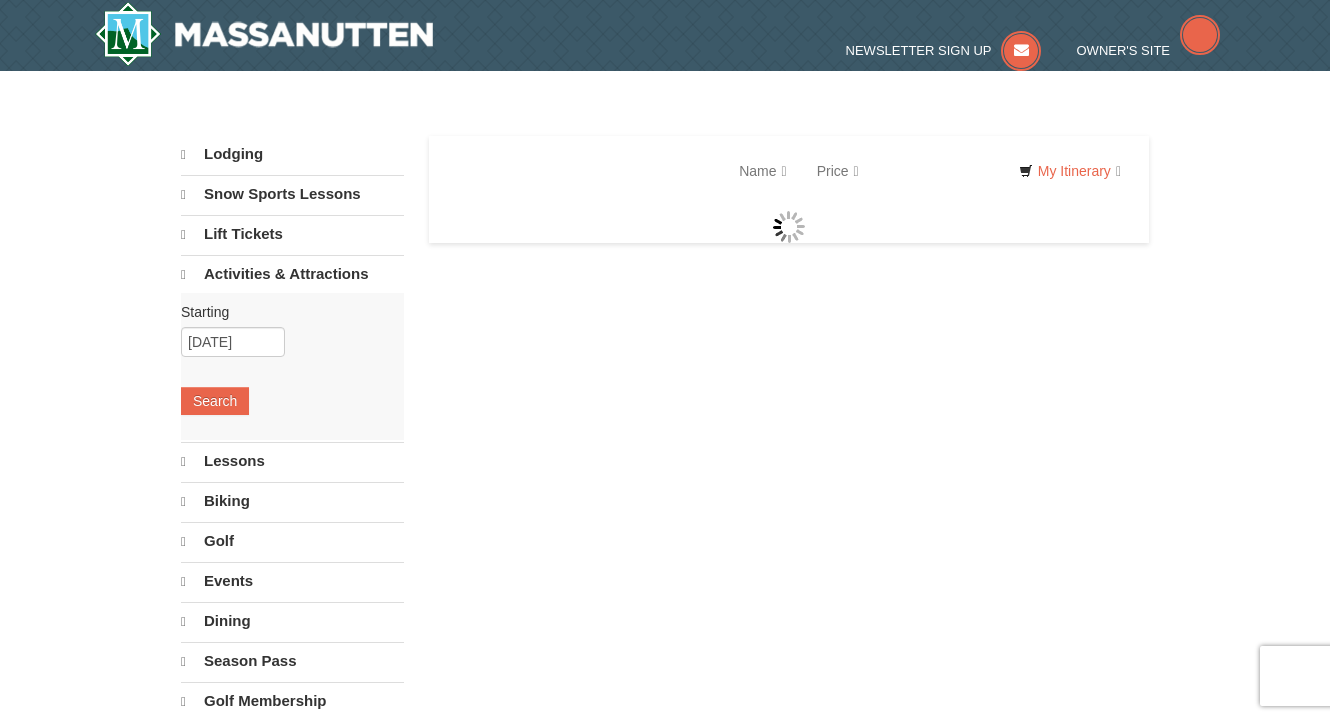 scroll, scrollTop: 0, scrollLeft: 0, axis: both 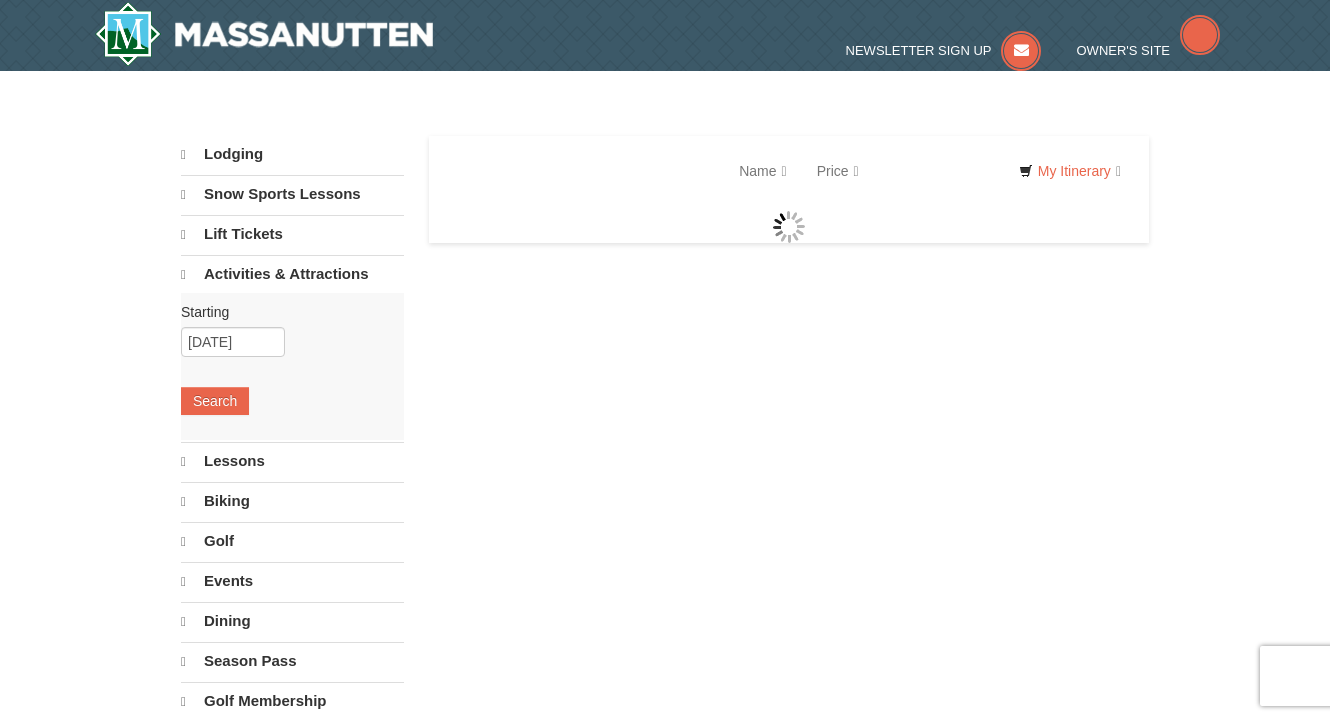 select on "8" 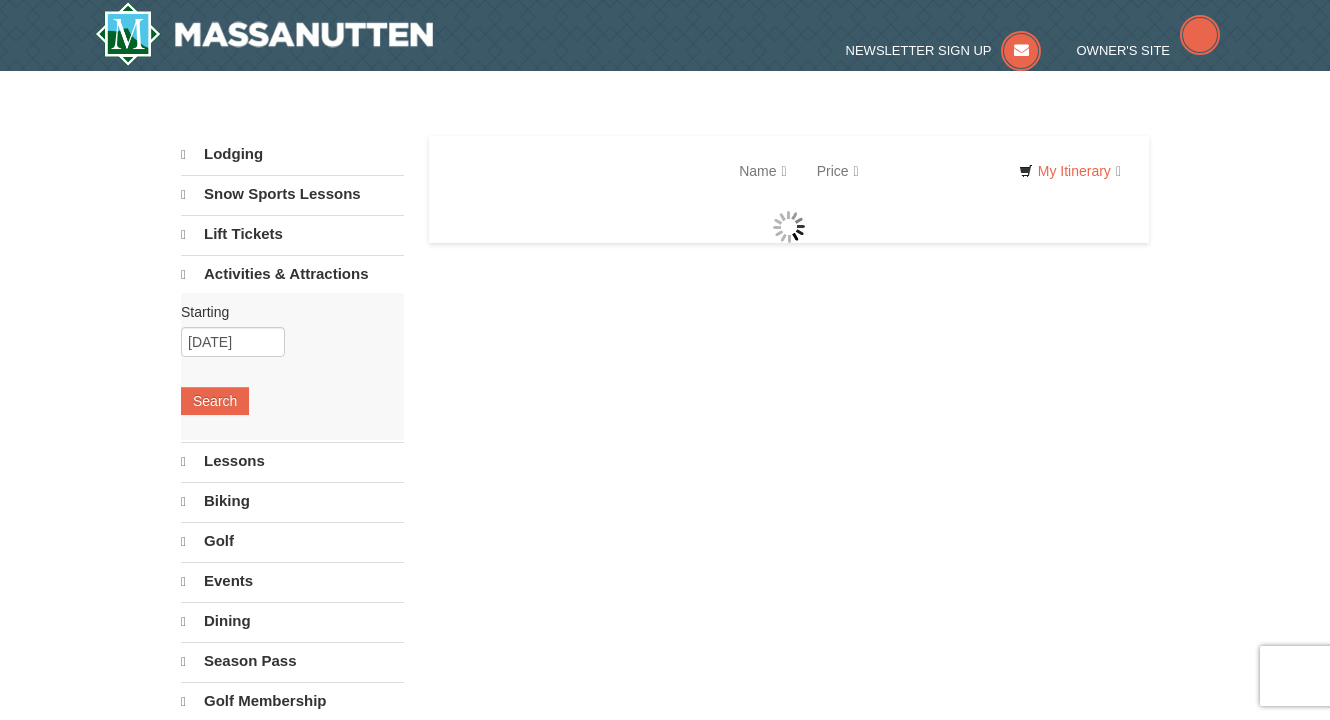 select on "8" 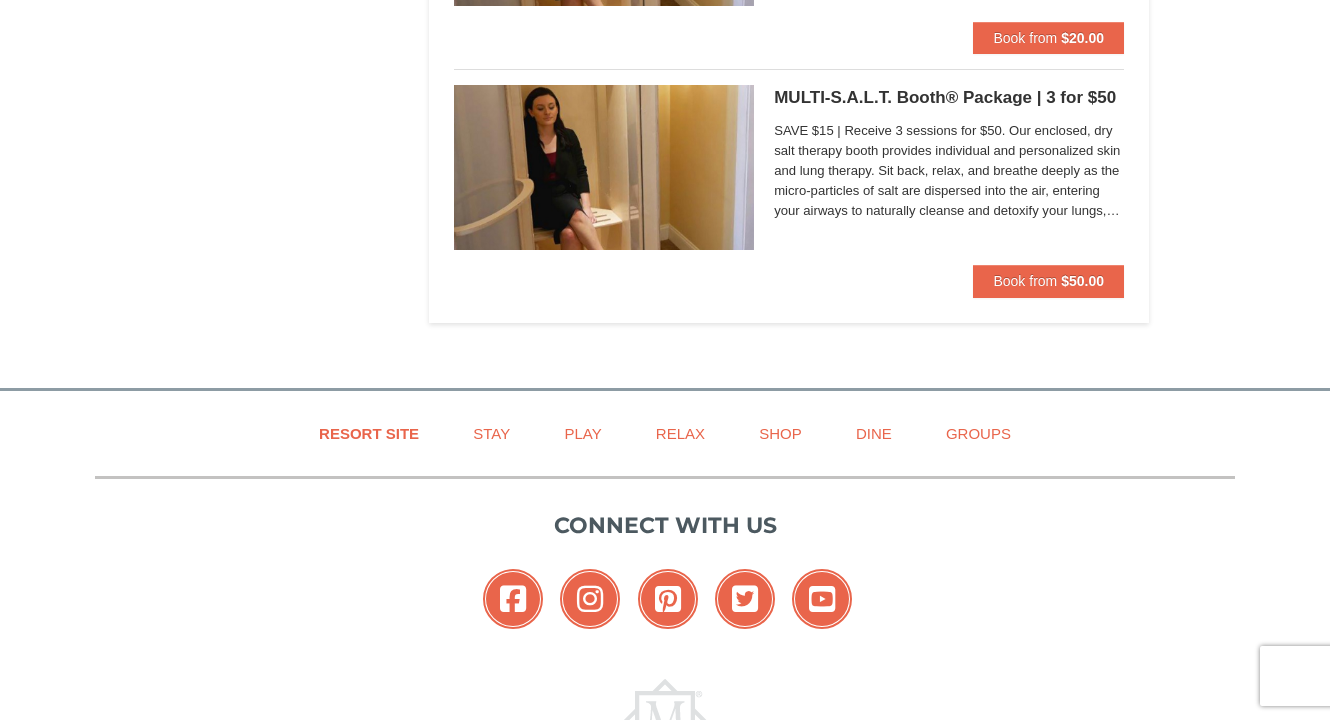 scroll, scrollTop: 1739, scrollLeft: 0, axis: vertical 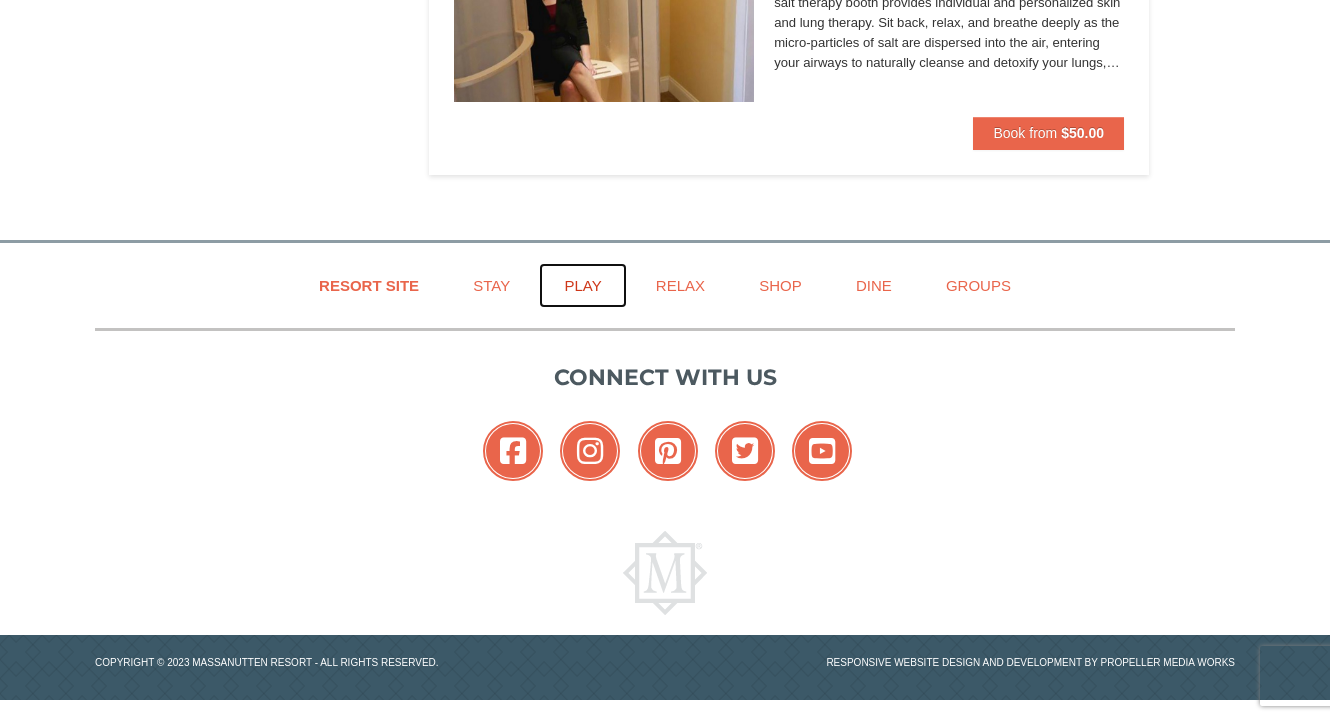 click on "Play" at bounding box center (582, 285) 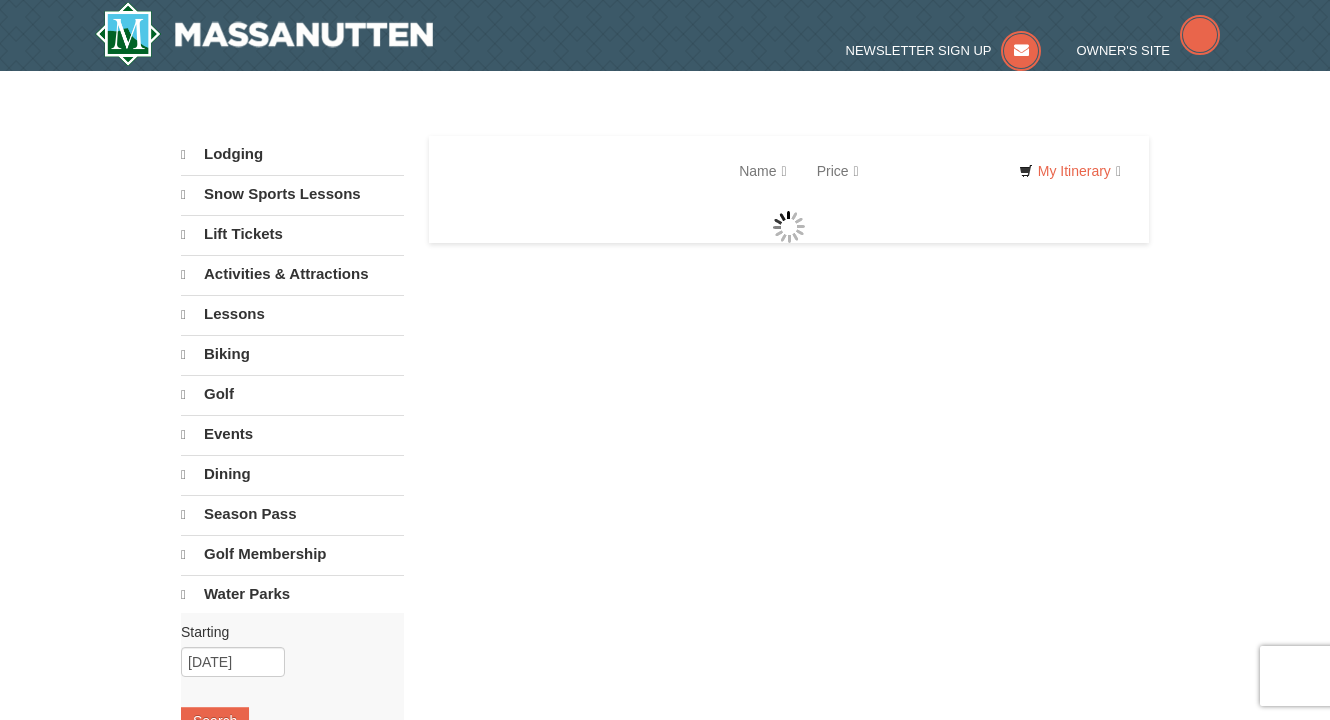 scroll, scrollTop: 0, scrollLeft: 0, axis: both 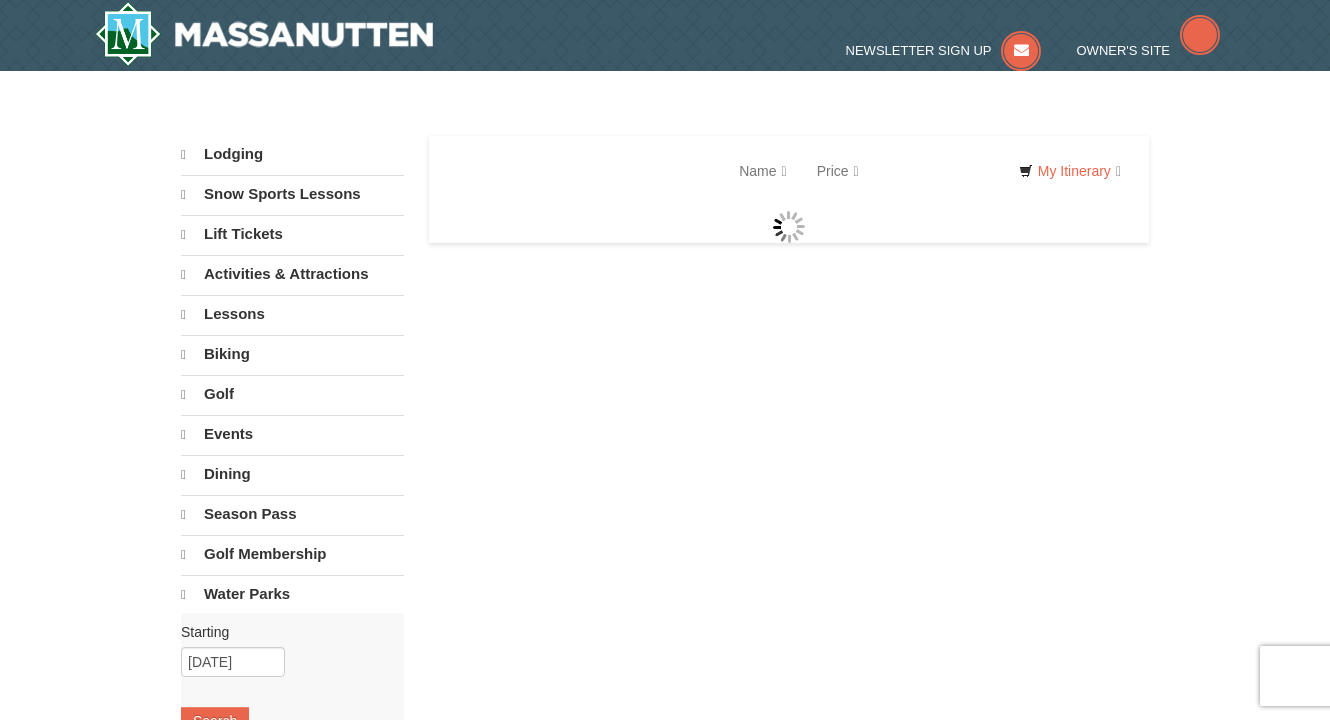 select on "8" 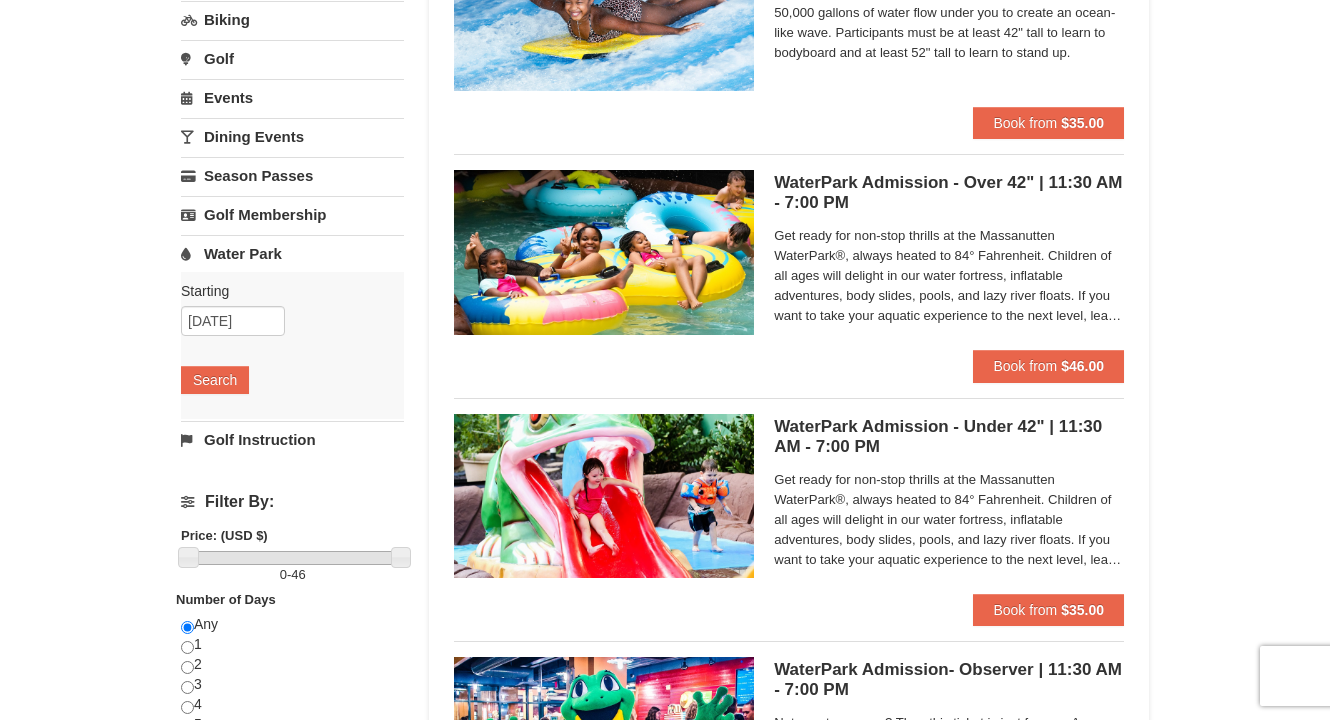 scroll, scrollTop: 241, scrollLeft: 0, axis: vertical 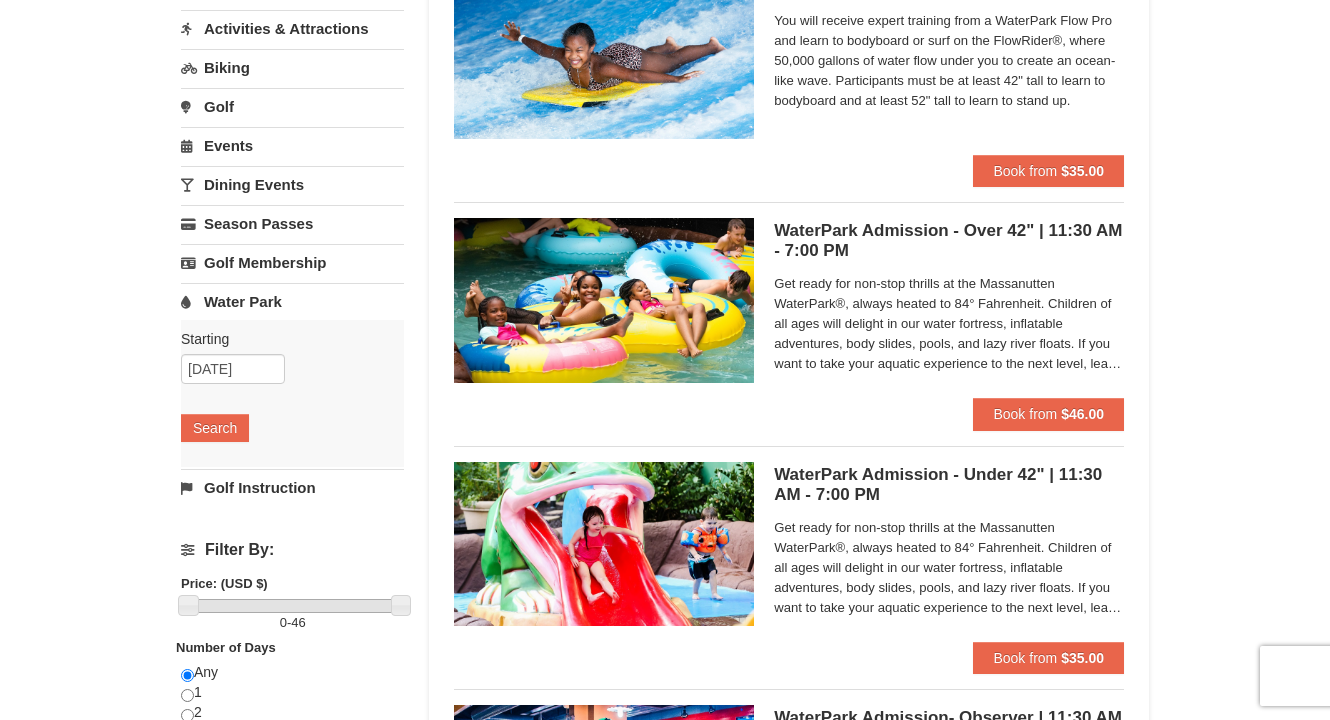 click at bounding box center (604, 300) 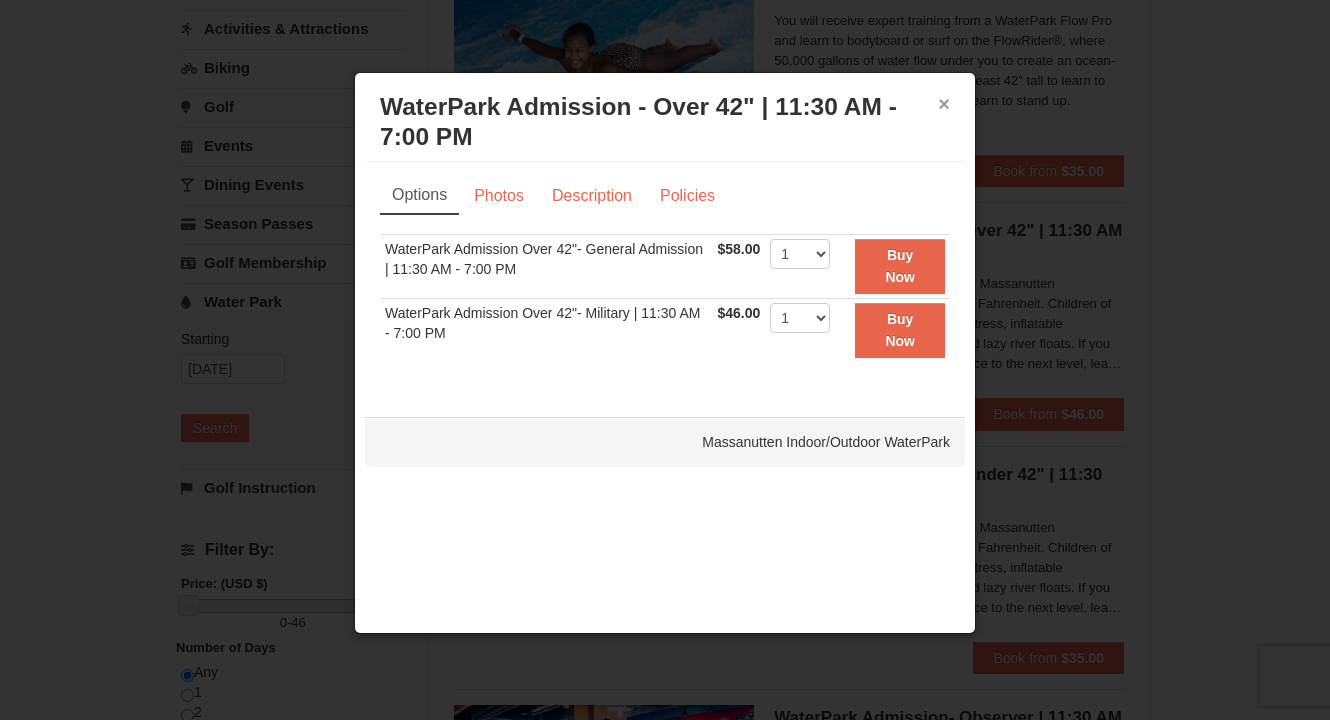 click on "×" at bounding box center (944, 104) 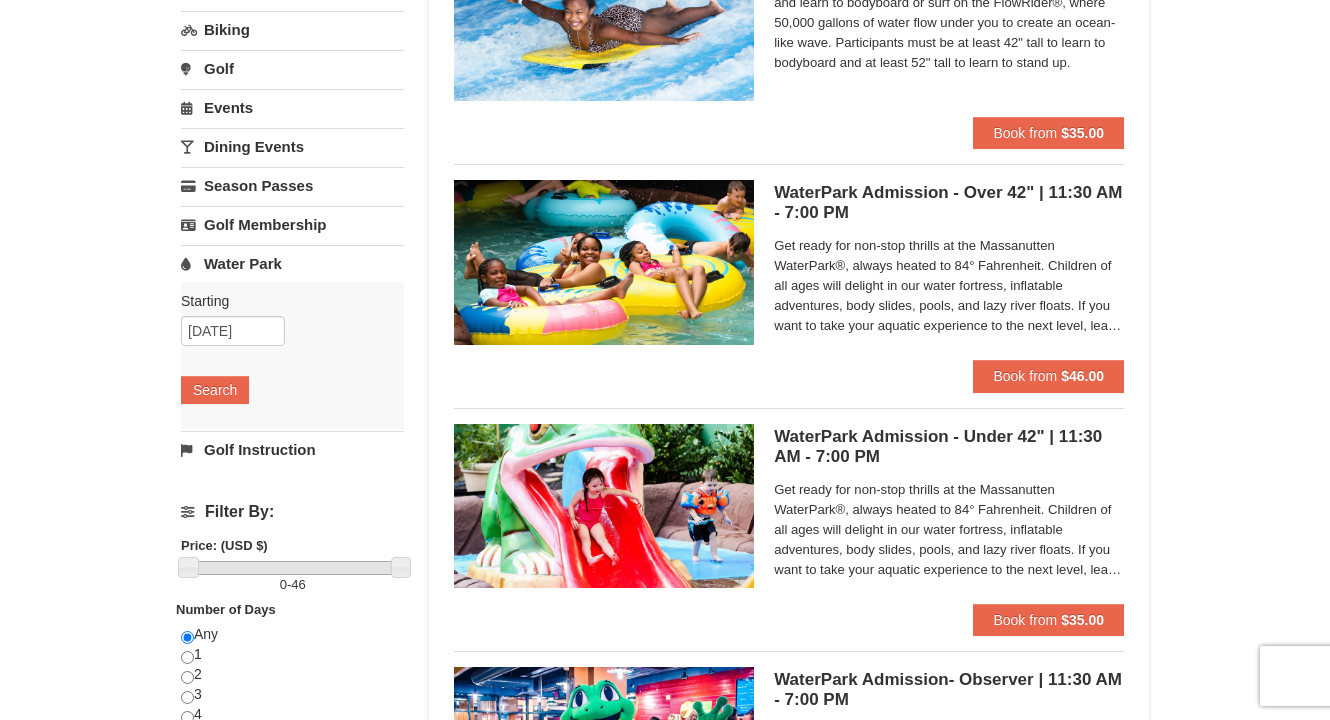 scroll, scrollTop: 0, scrollLeft: 0, axis: both 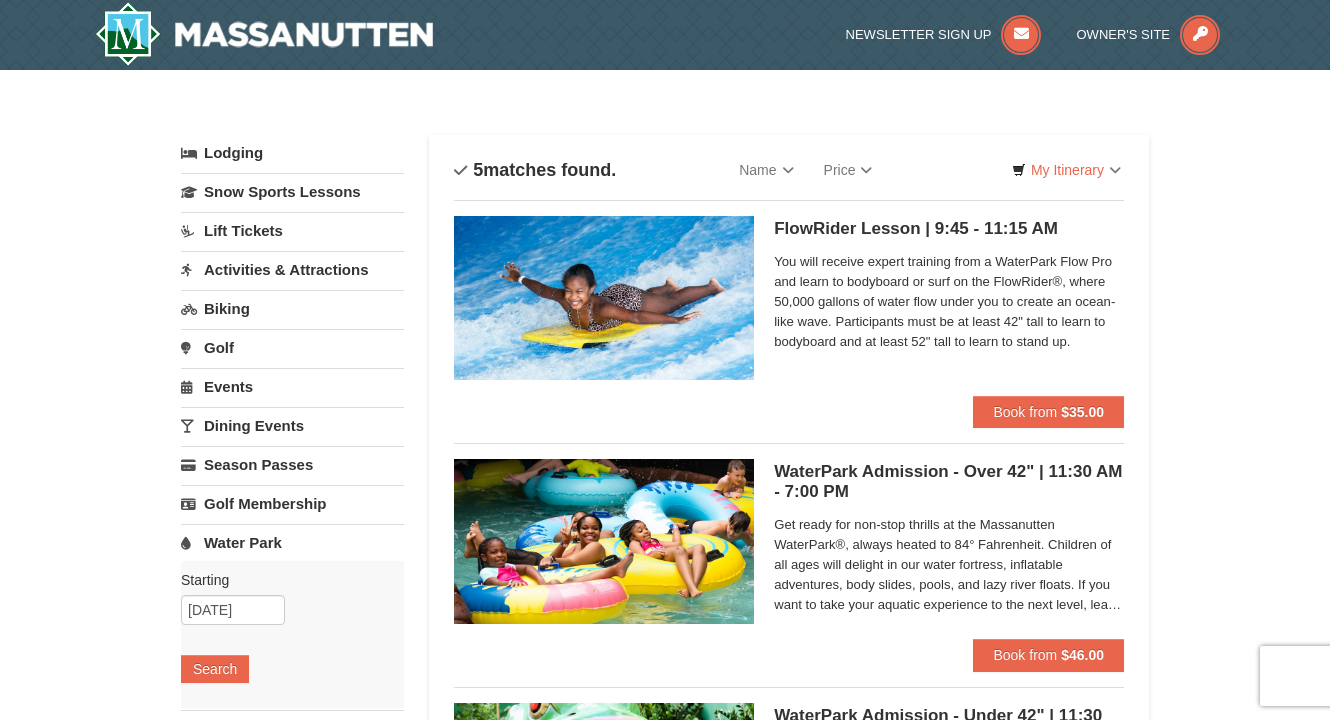 click on "Lift Tickets" at bounding box center (292, 230) 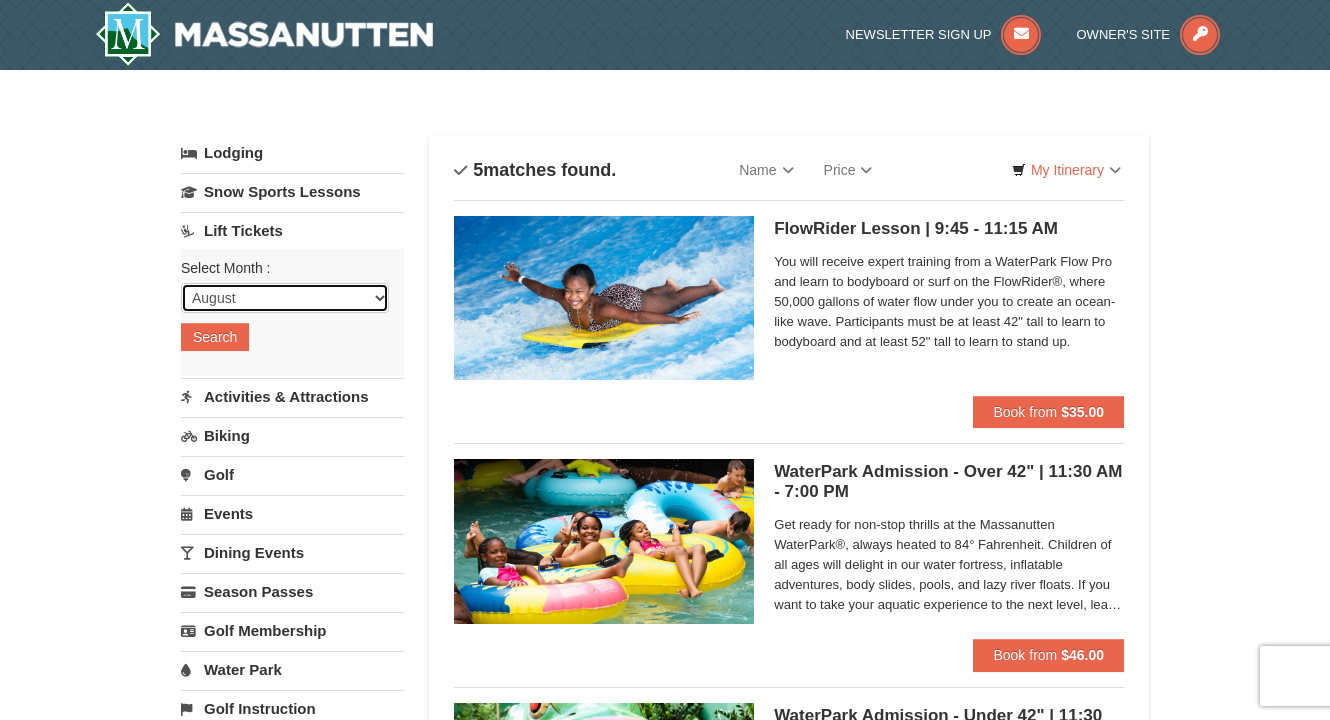 click on "August  September  October  November  December  January  February  March  April  May  June  July" at bounding box center (285, 298) 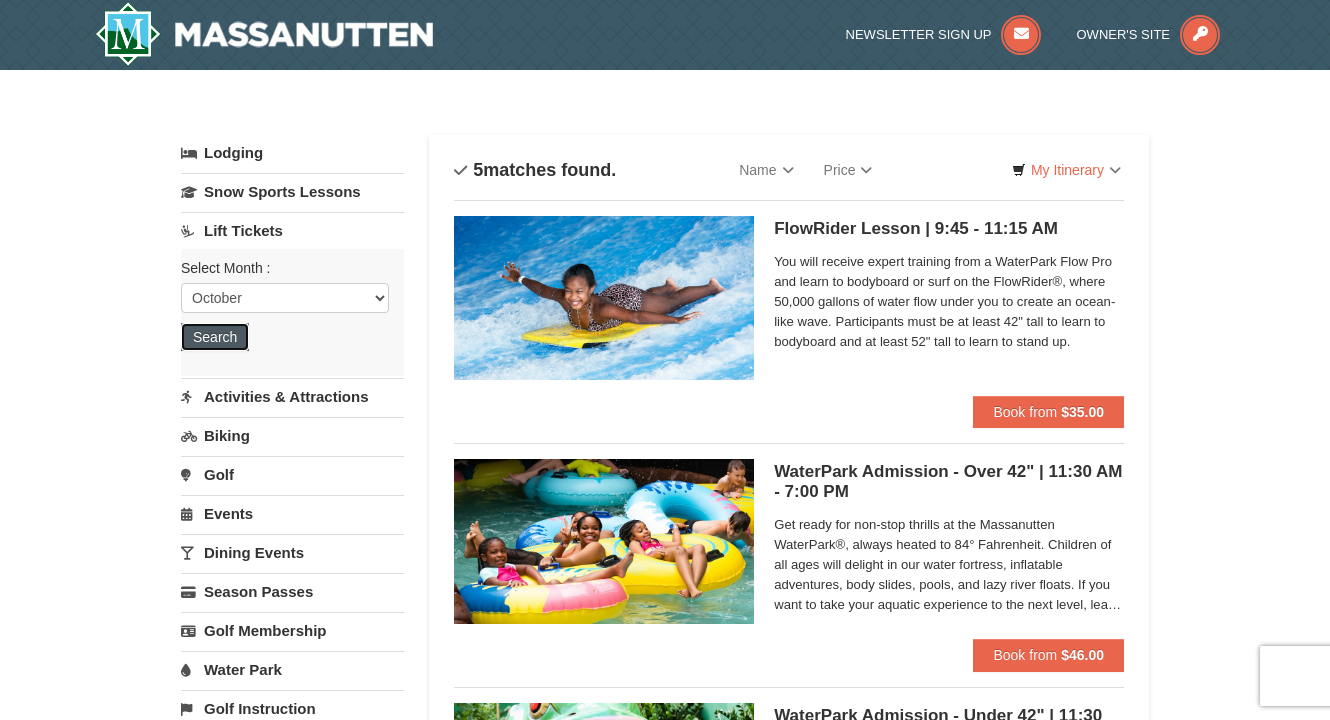 click on "Search" at bounding box center [215, 337] 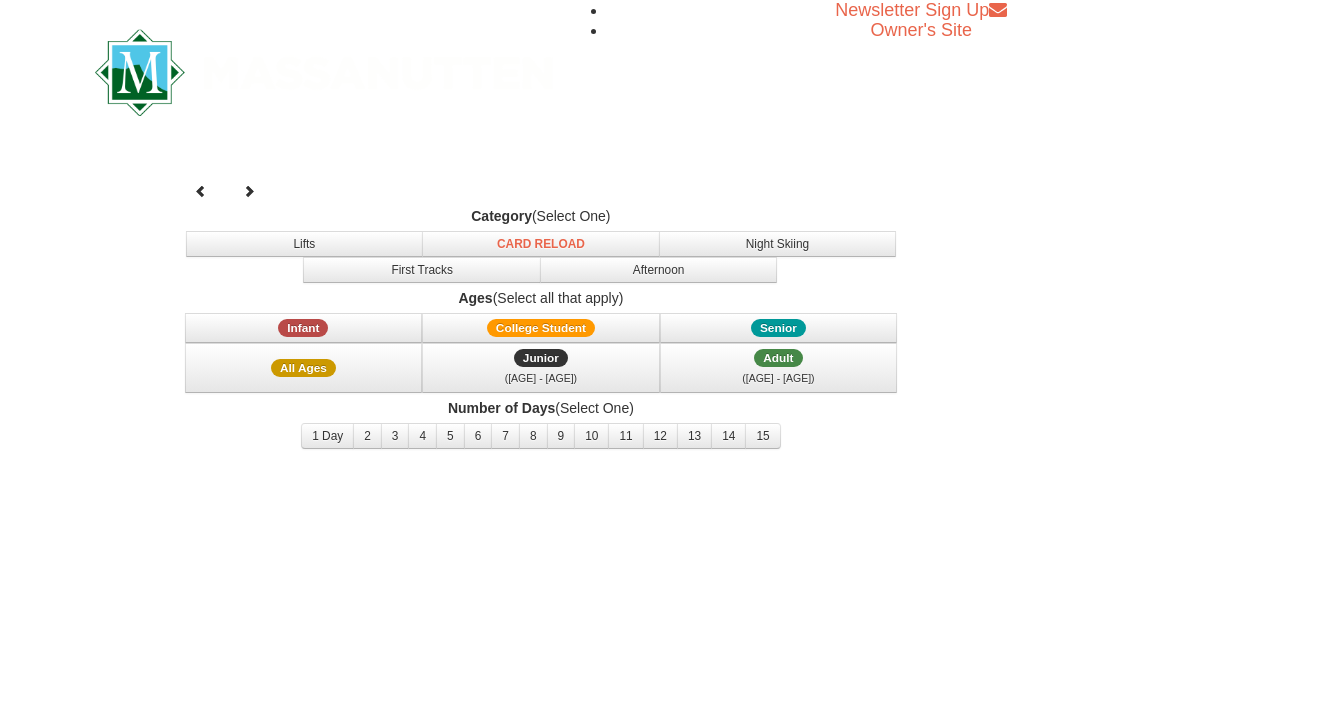 scroll, scrollTop: 0, scrollLeft: 0, axis: both 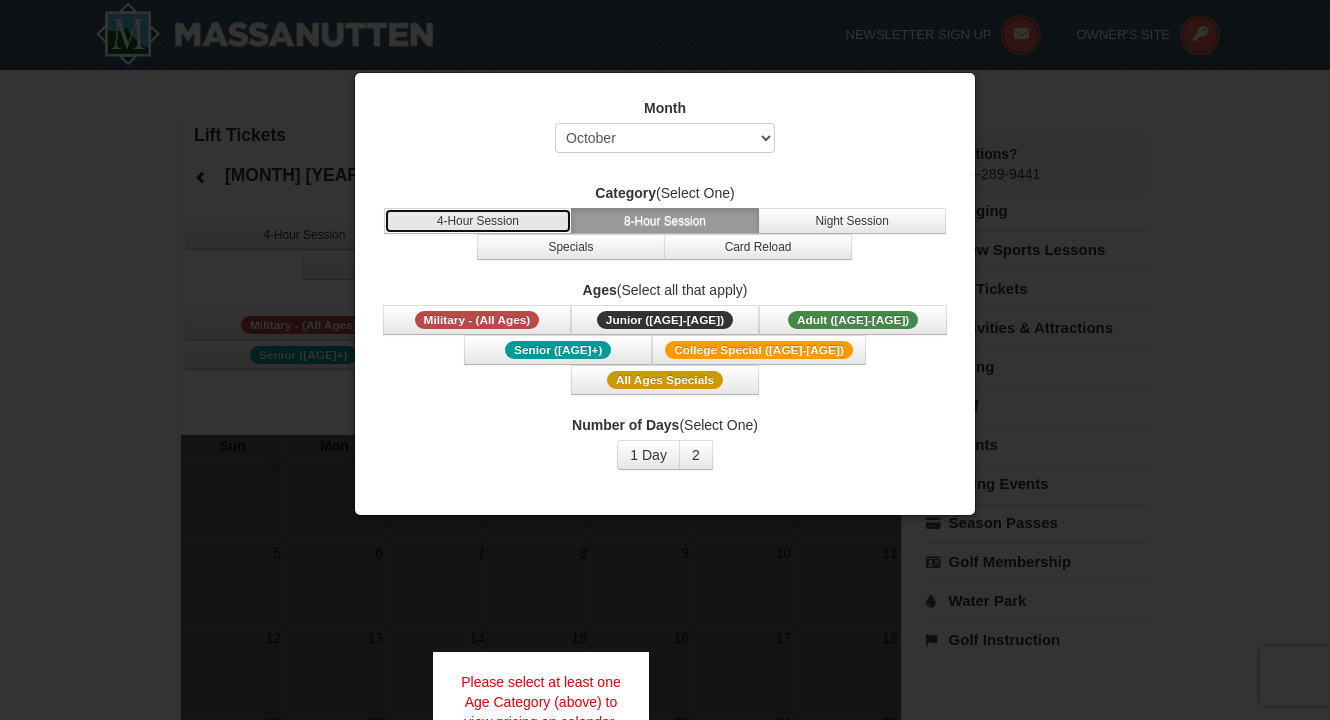 click on "4-Hour Session" at bounding box center [478, 221] 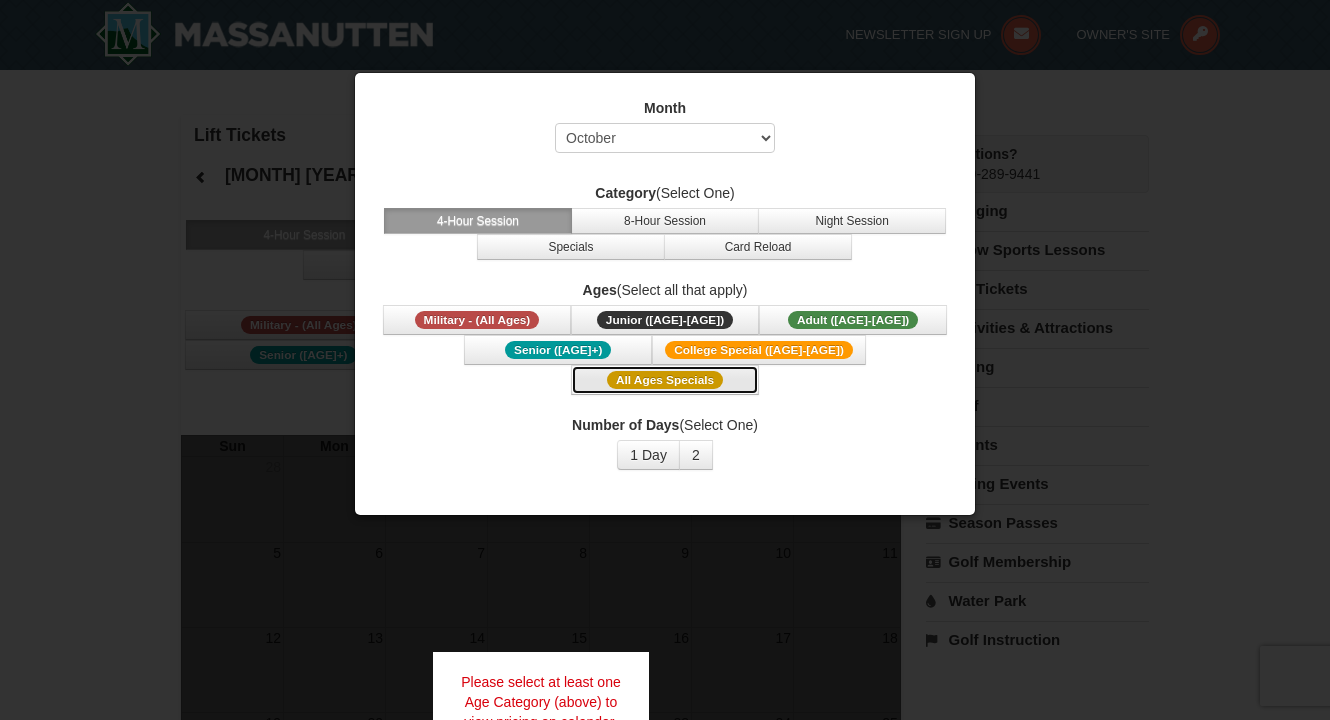 click on "All Ages Specials" at bounding box center [665, 380] 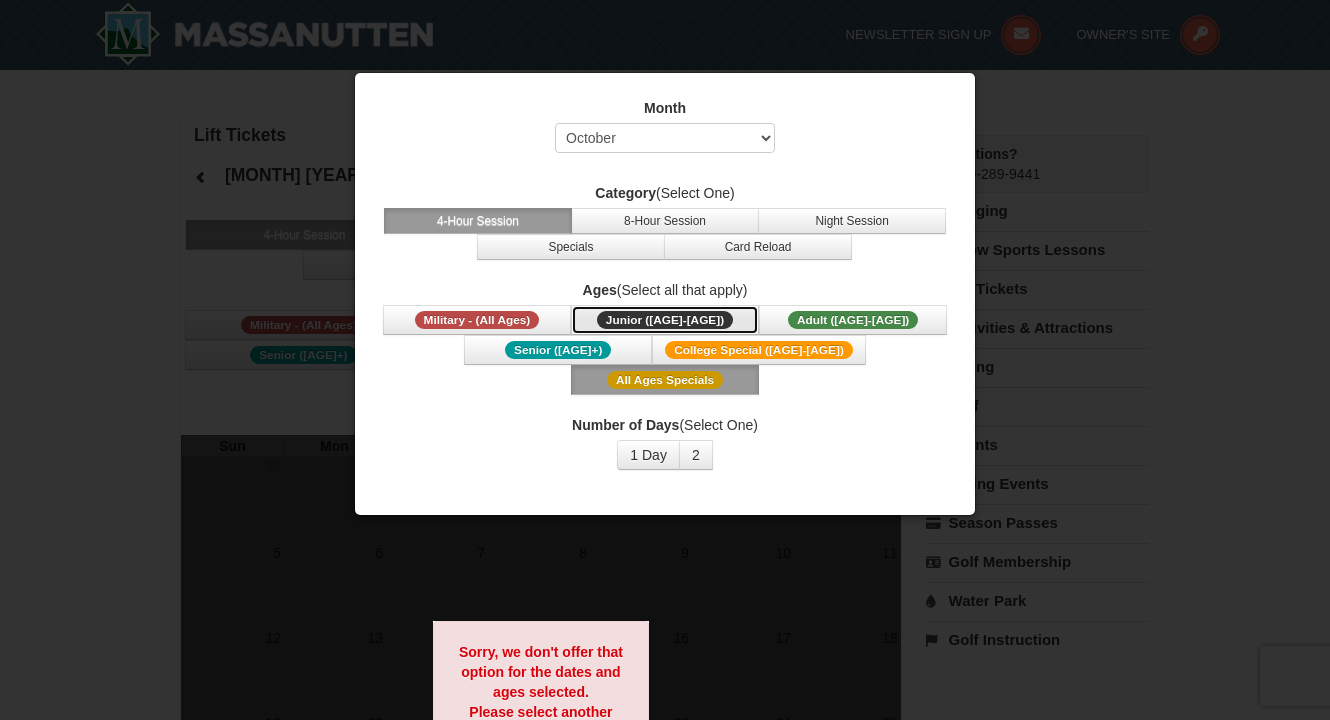 click on "Junior ([AGE]-[AGE])" at bounding box center (665, 320) 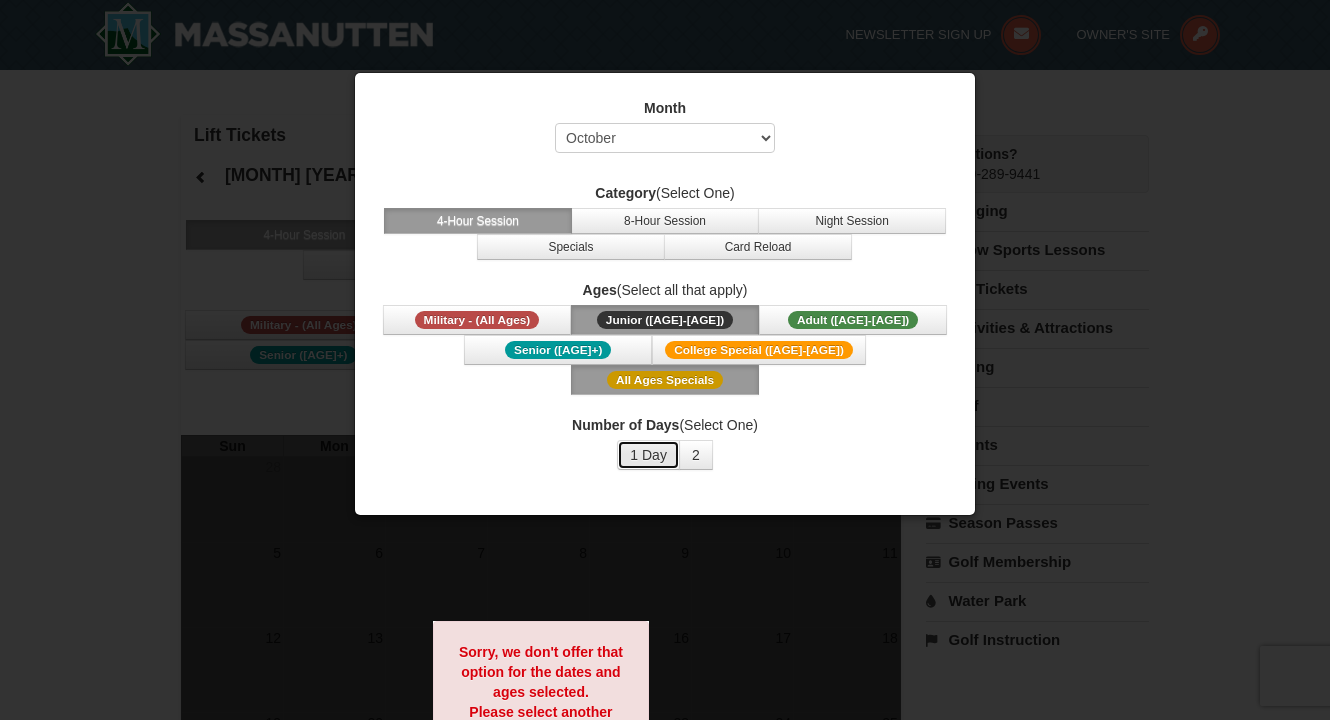 click on "1 Day" at bounding box center (648, 455) 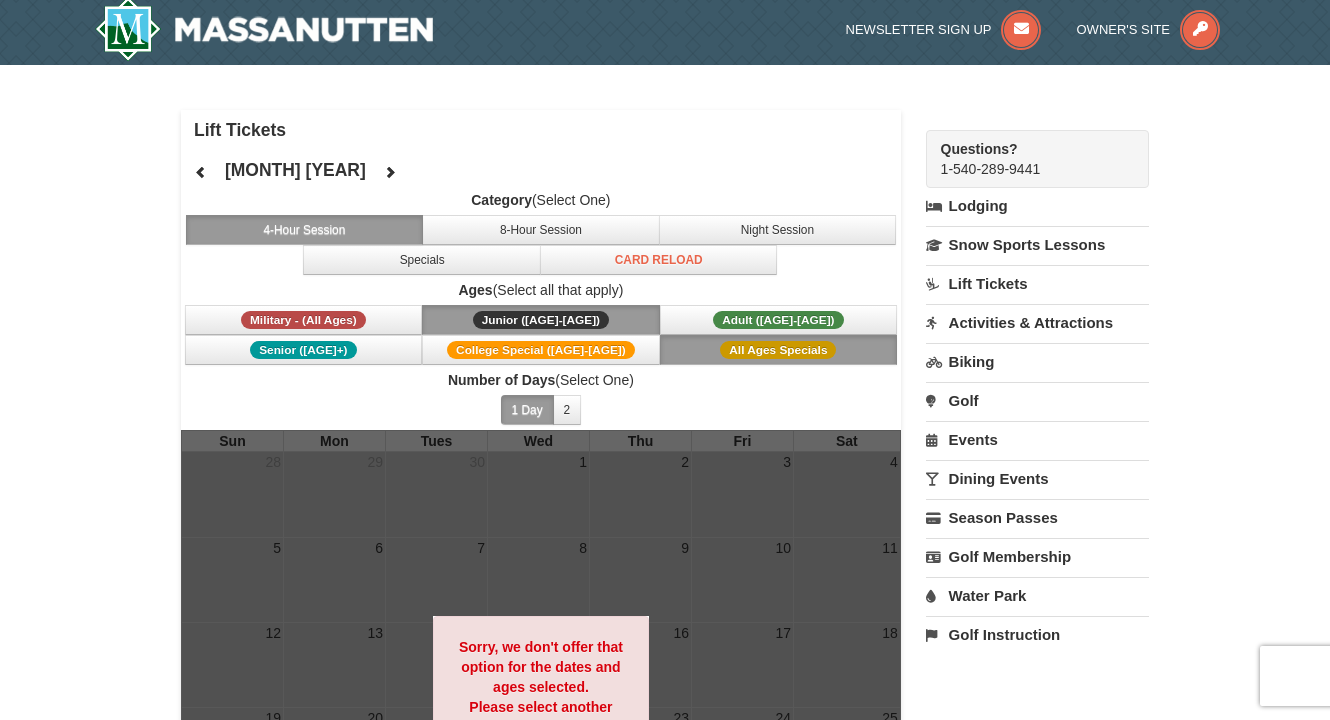 scroll, scrollTop: 0, scrollLeft: 0, axis: both 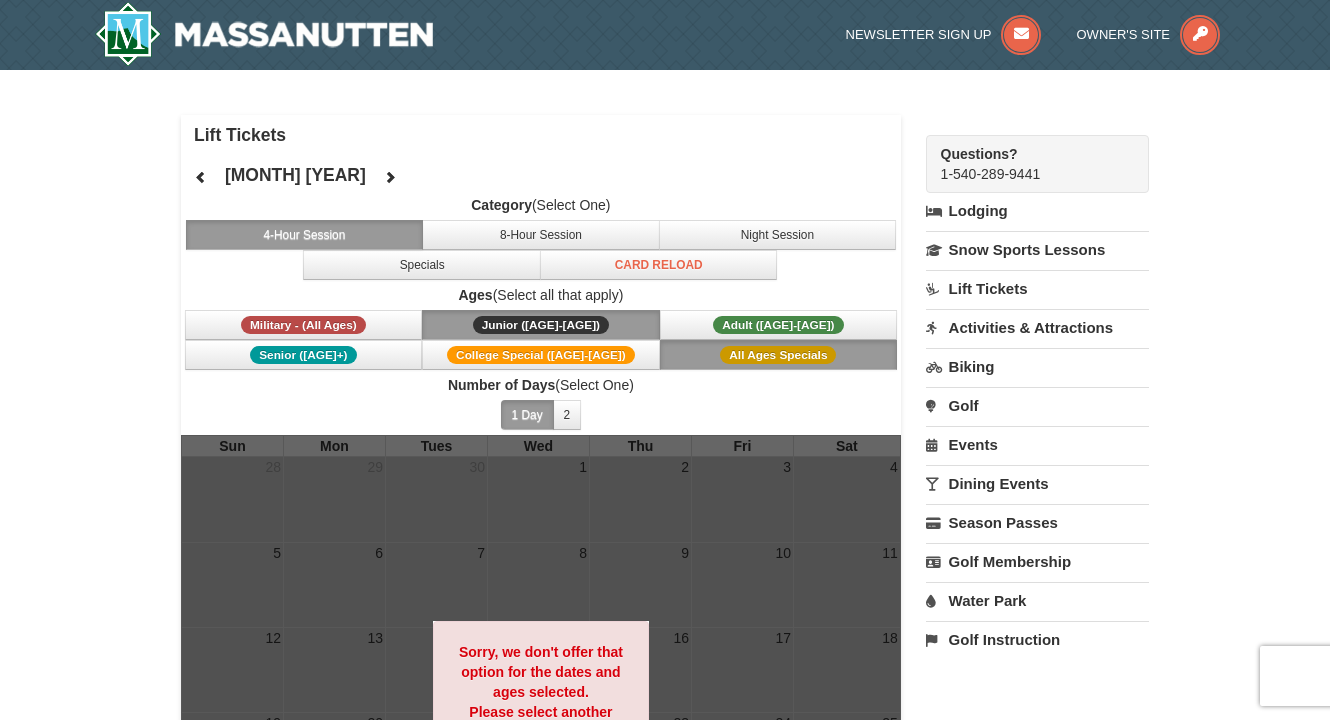 click on "Lift Tickets" at bounding box center (1037, 288) 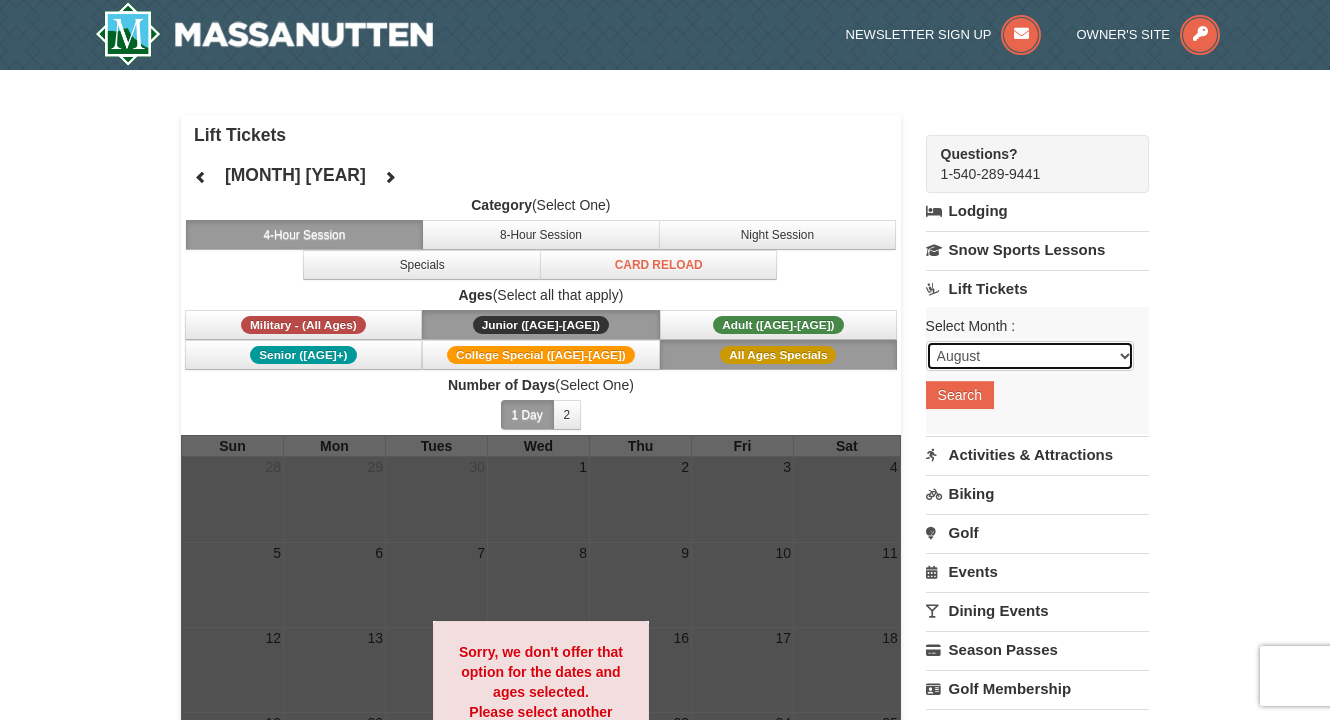 click on "August  September  October  November  December  January  February  March  April  May  June  July" at bounding box center (1030, 356) 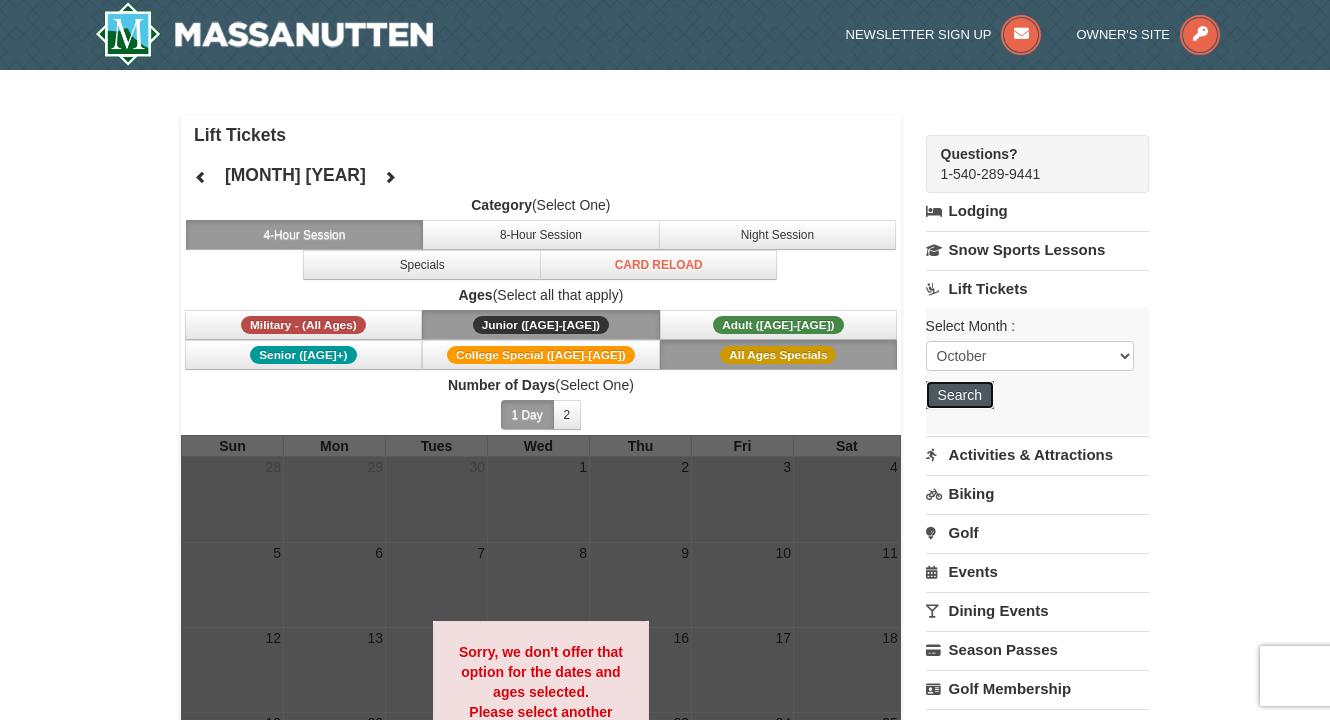 click on "Search" at bounding box center (960, 395) 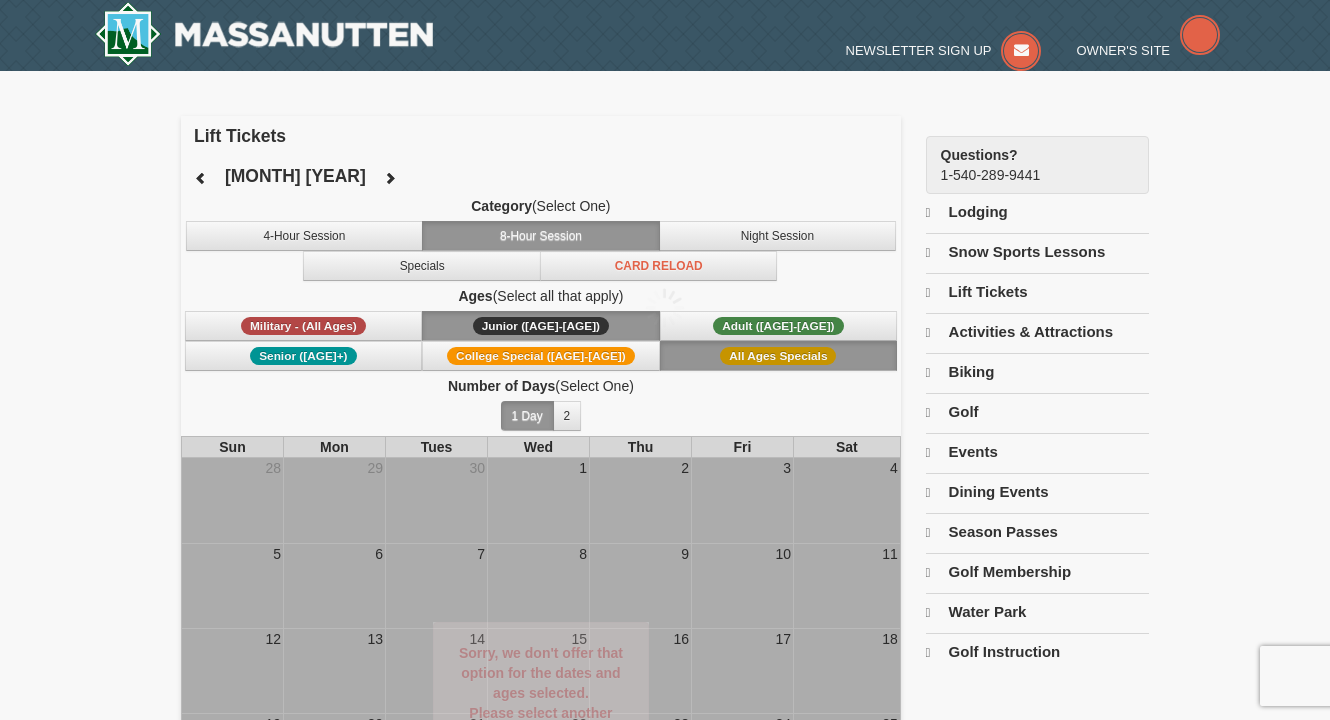 scroll, scrollTop: 0, scrollLeft: 0, axis: both 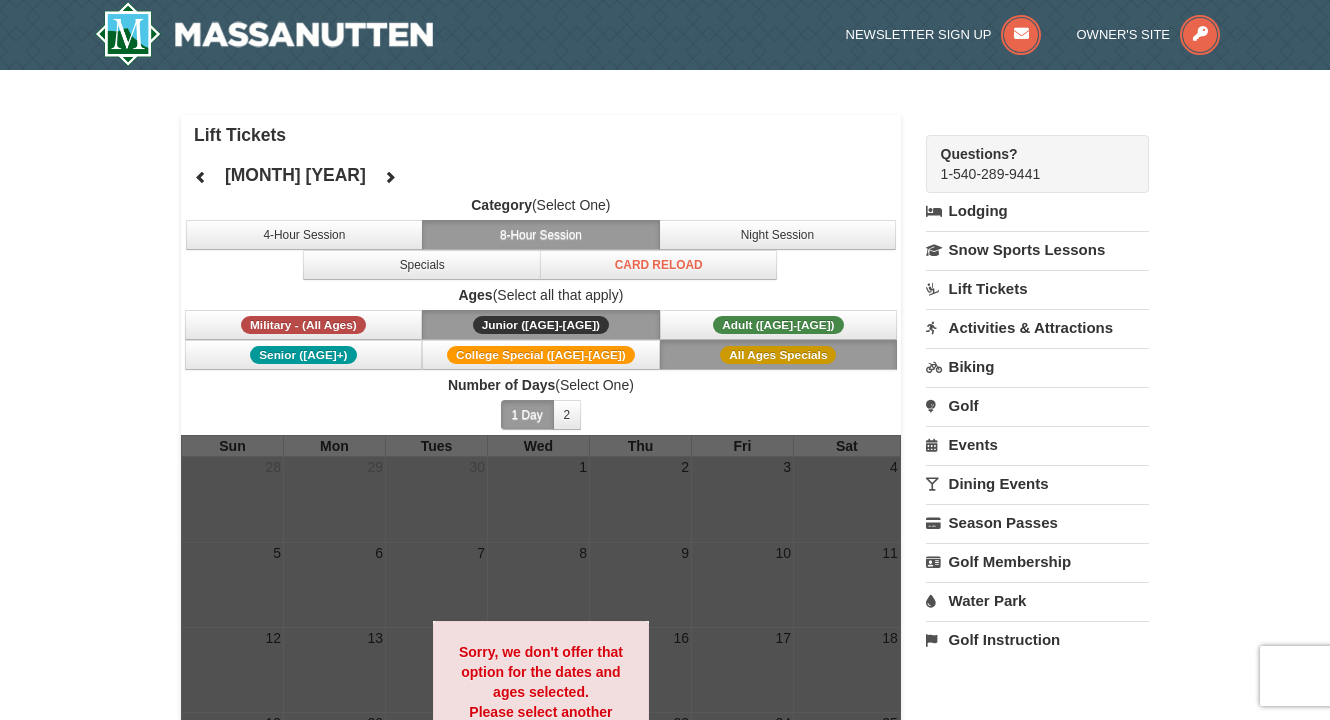 click on "Lift Tickets" at bounding box center [1037, 288] 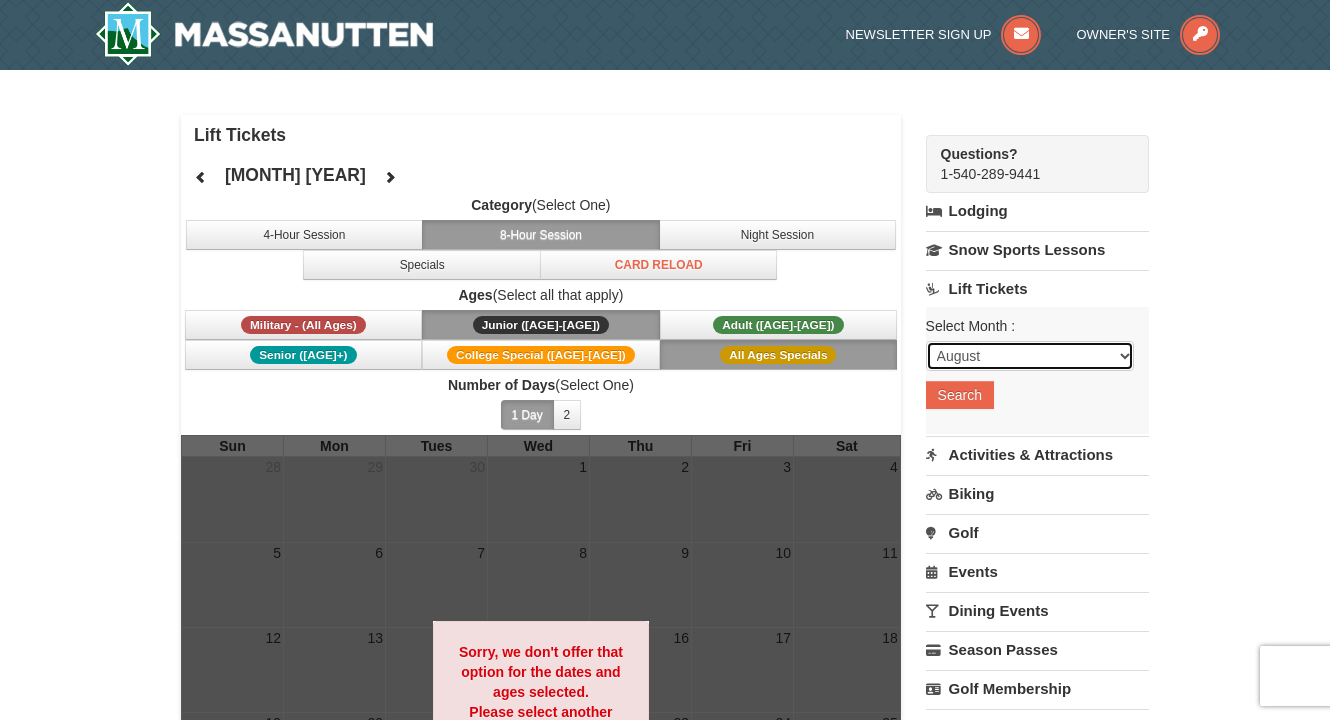 click on "August  September  October  November  December  January  February  March  April  May  June  July" at bounding box center (1030, 356) 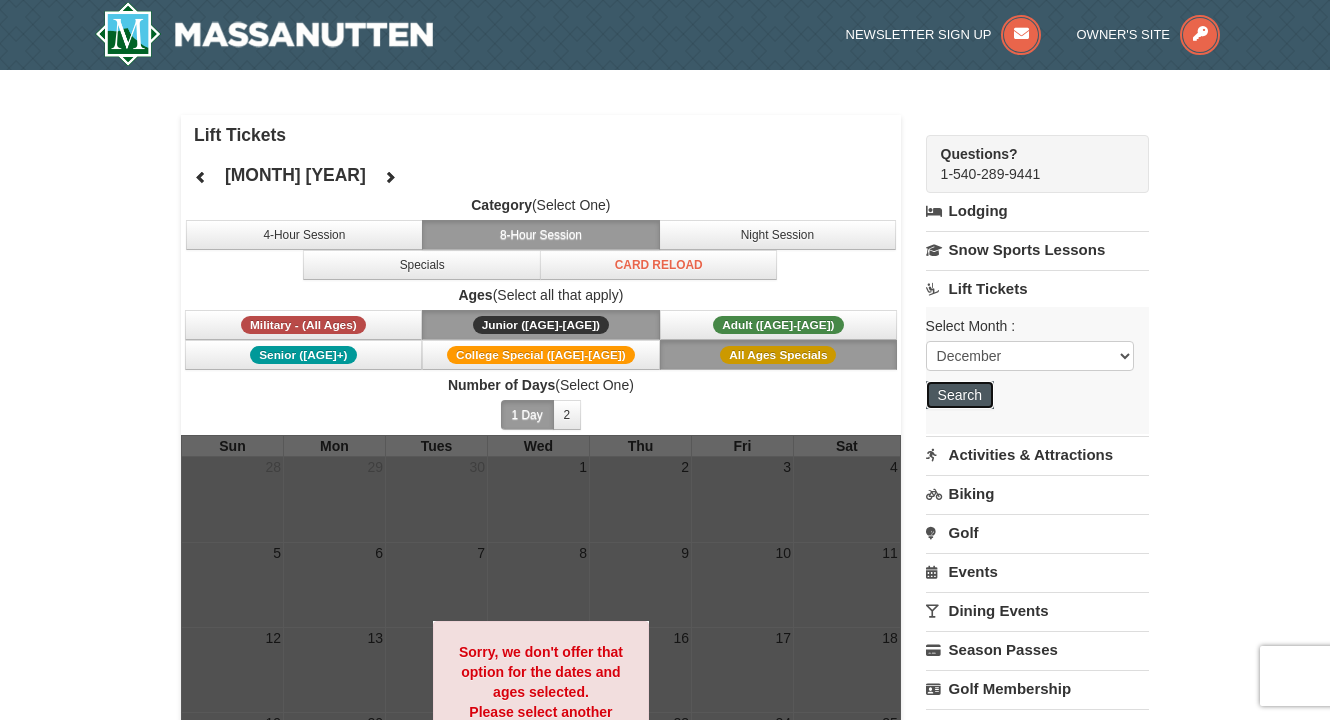 click on "Search" at bounding box center [960, 395] 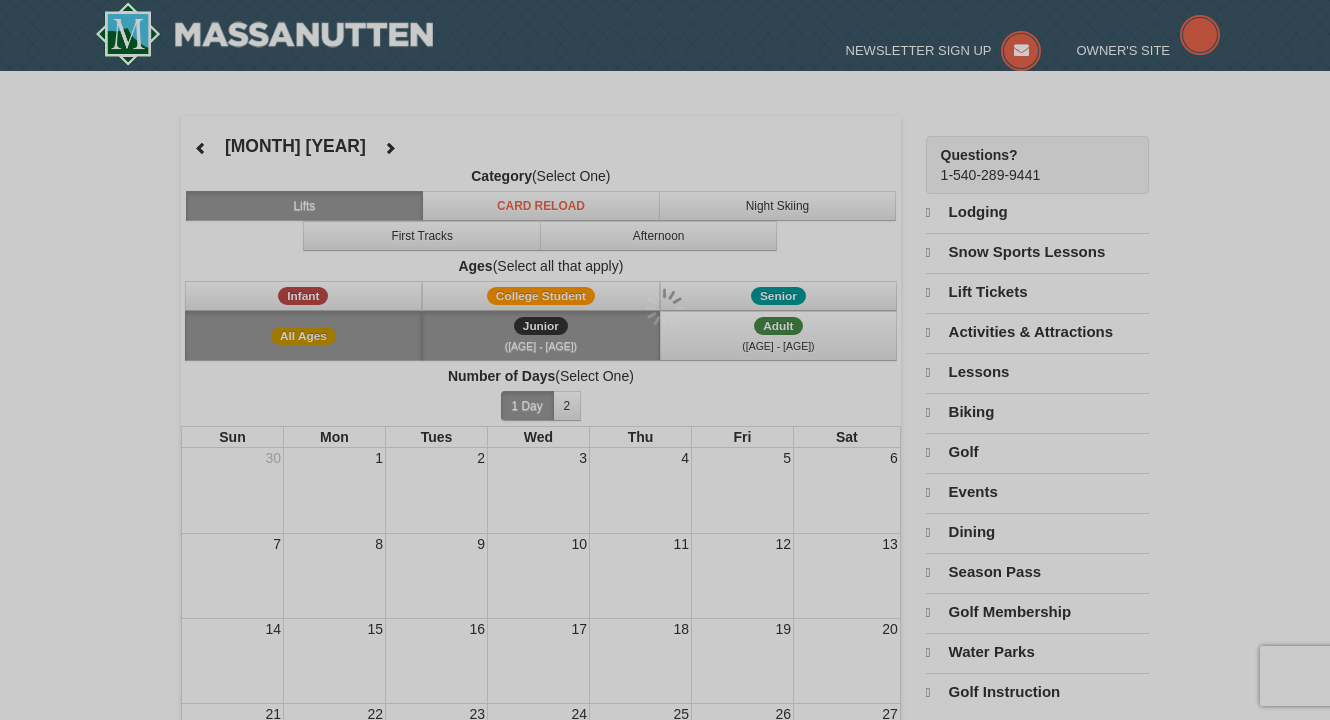scroll, scrollTop: 0, scrollLeft: 0, axis: both 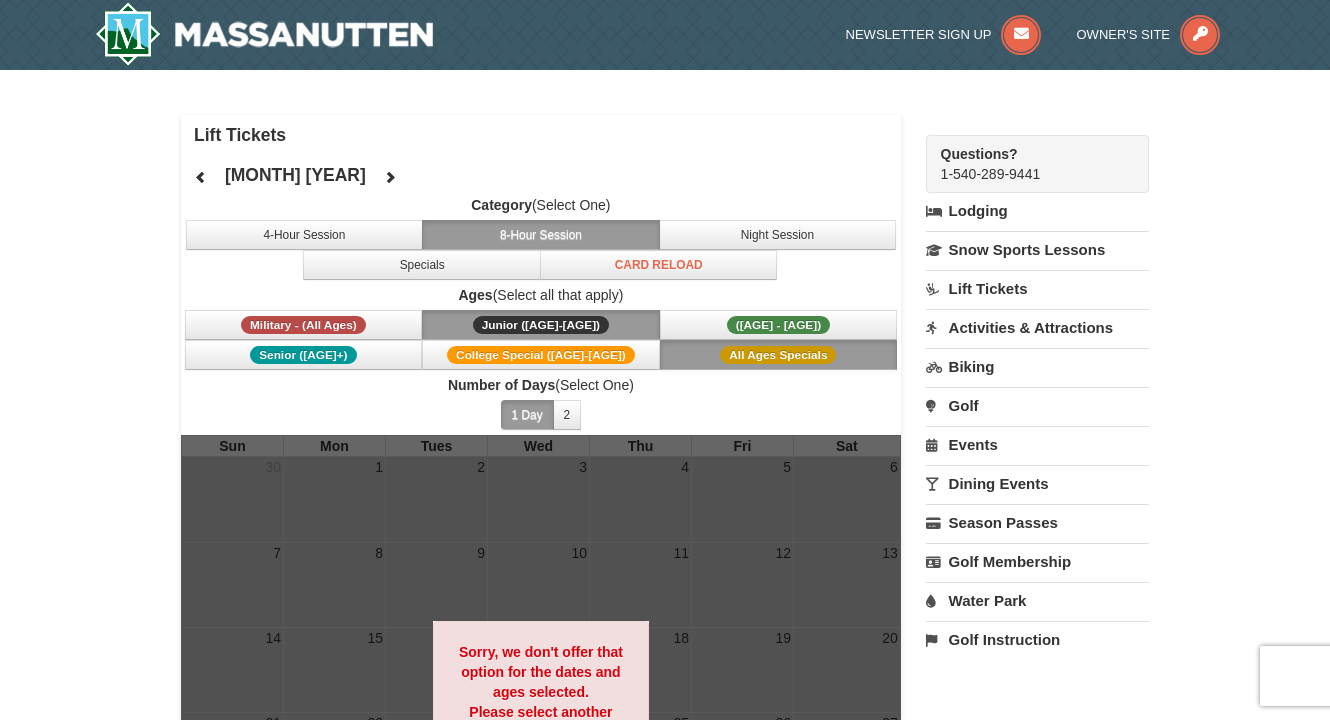 click on "Lift Tickets" at bounding box center [1037, 288] 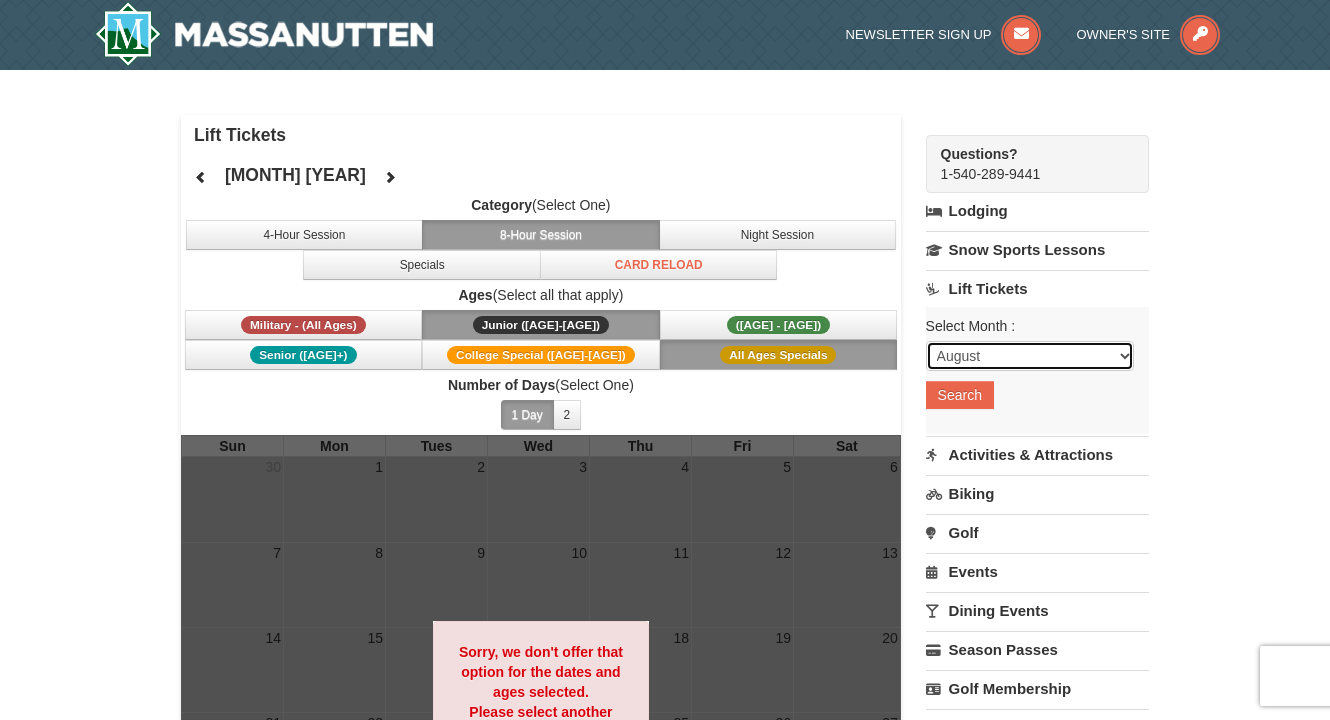 click on "August  September  October  November  December  January  February  March  April  May  June  July" at bounding box center (1030, 356) 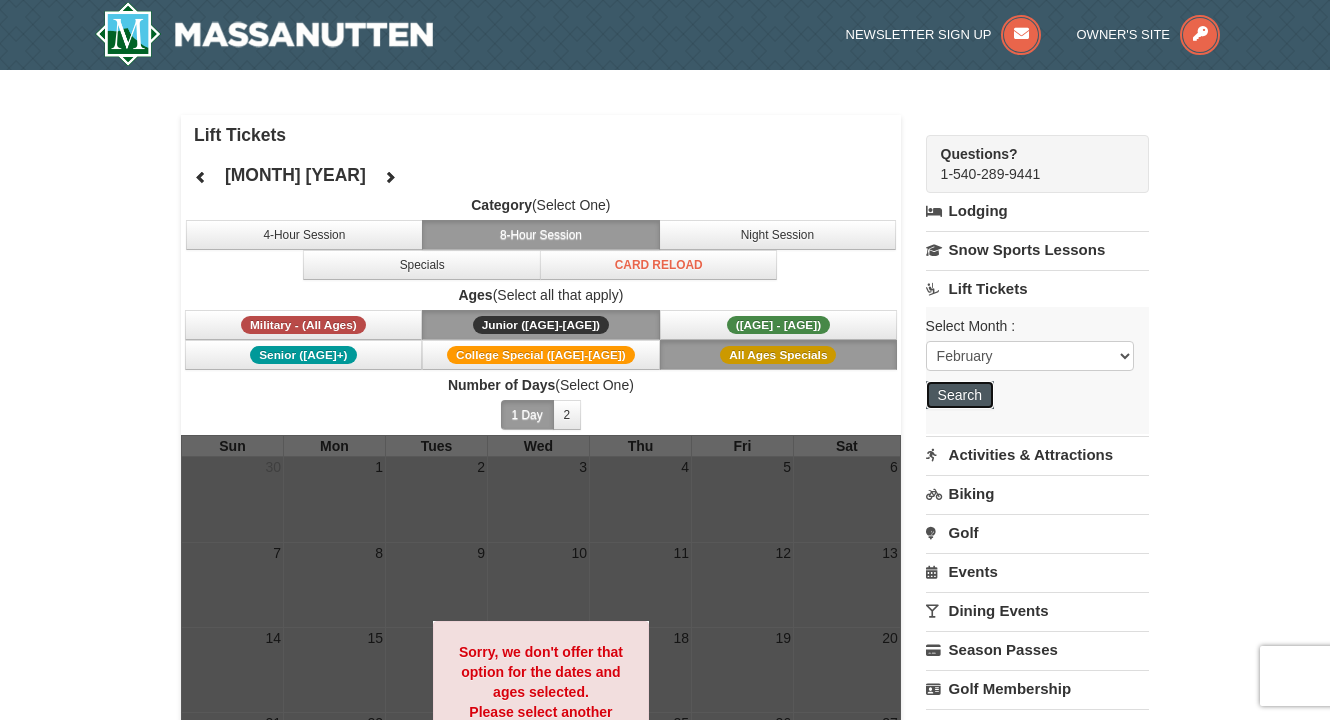 click on "Search" at bounding box center (960, 395) 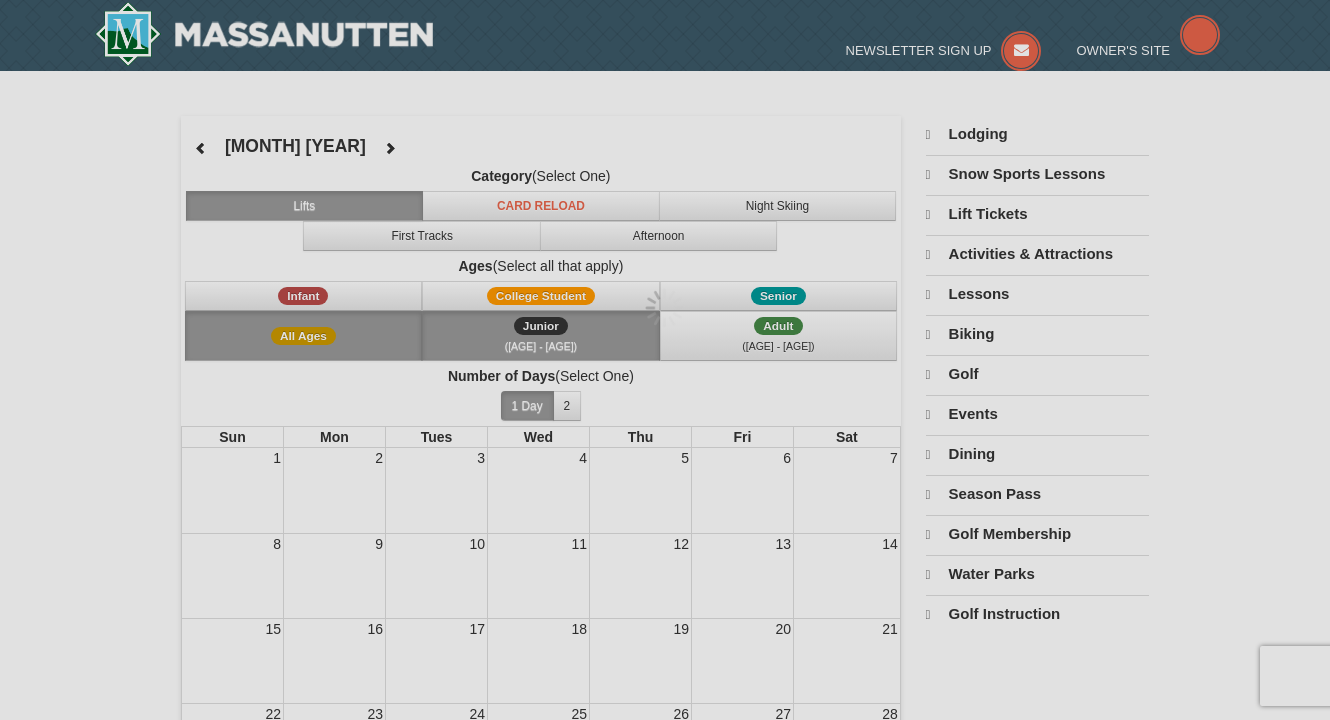 scroll, scrollTop: 0, scrollLeft: 0, axis: both 